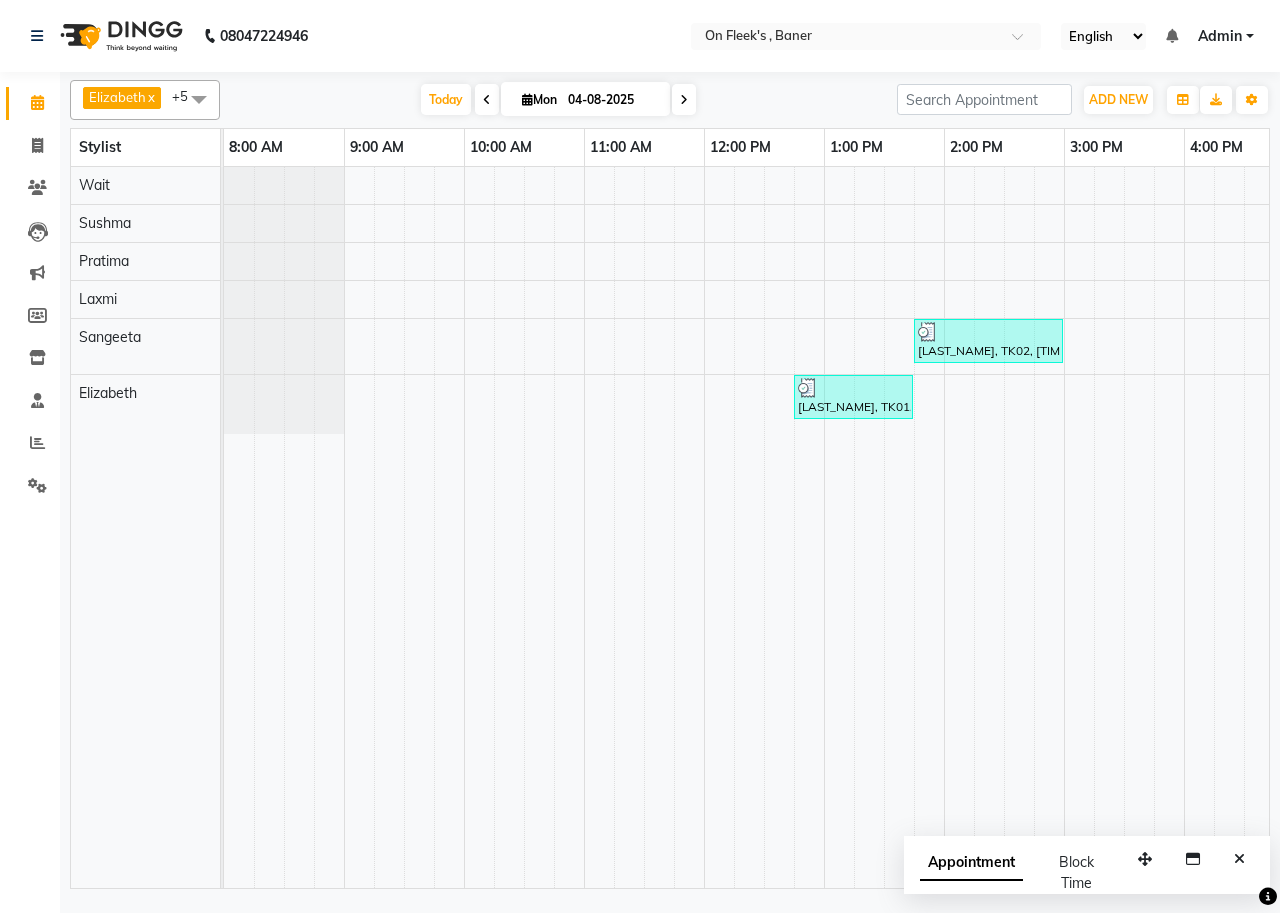 scroll, scrollTop: 0, scrollLeft: 0, axis: both 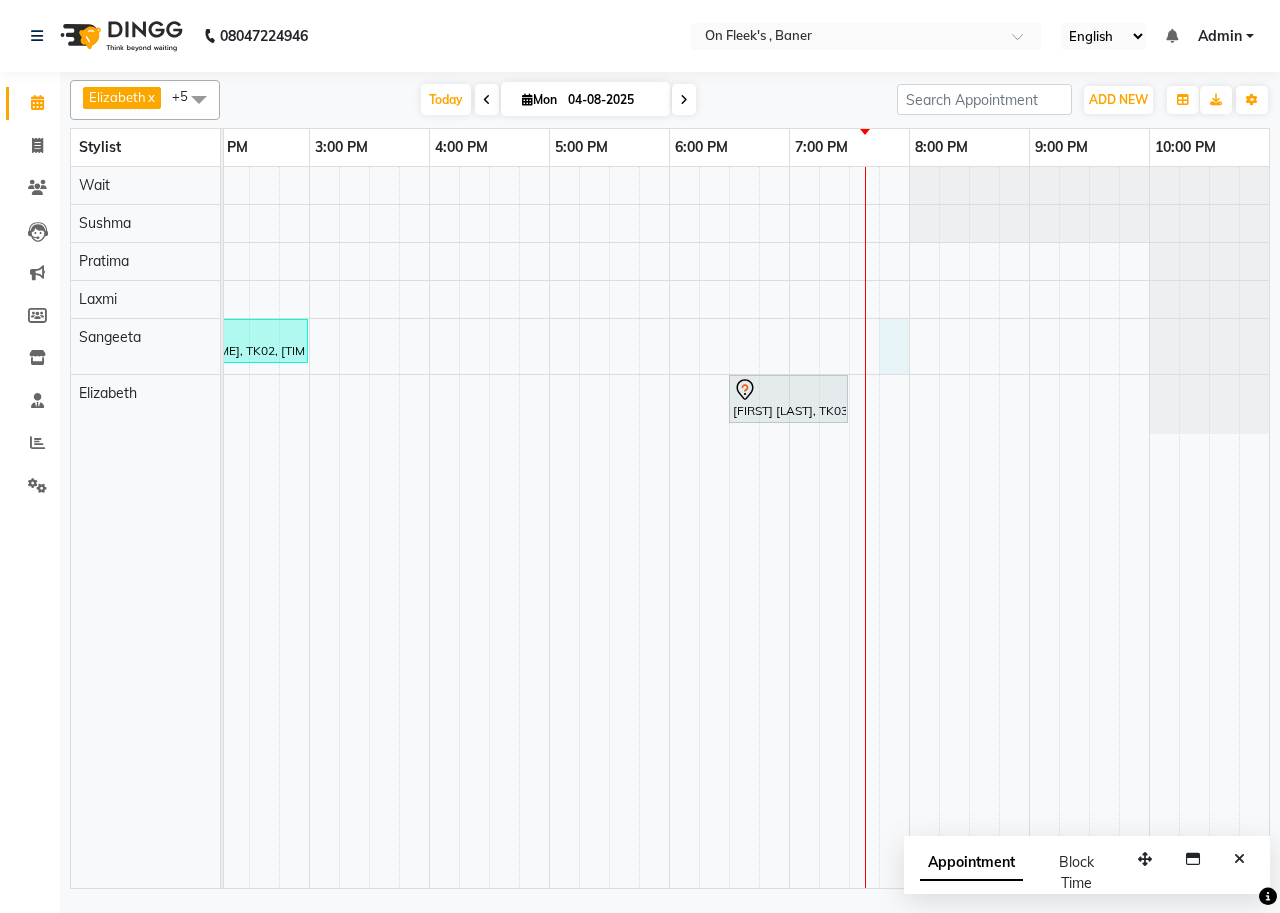 drag, startPoint x: 892, startPoint y: 327, endPoint x: 906, endPoint y: 323, distance: 14.56022 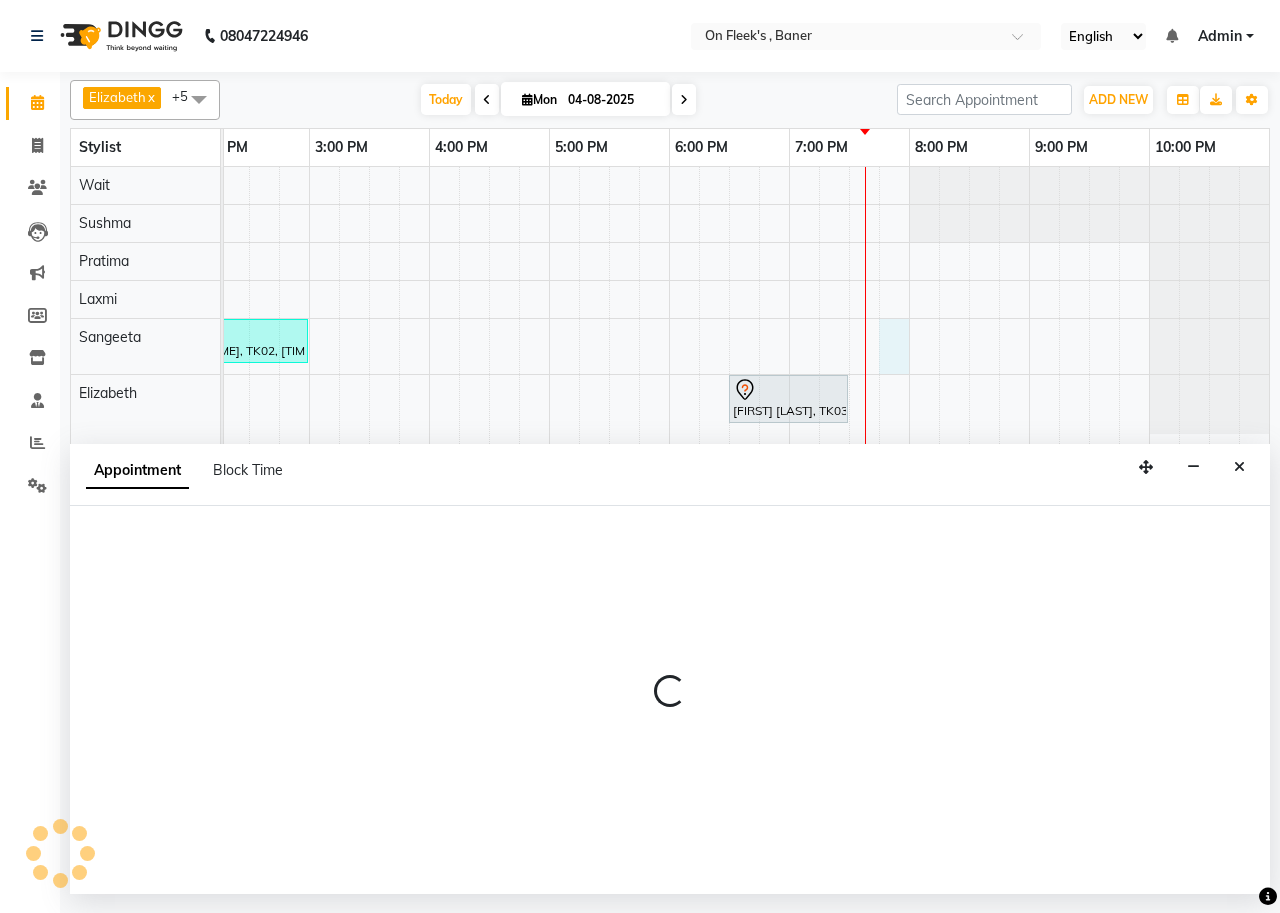 select on "64480" 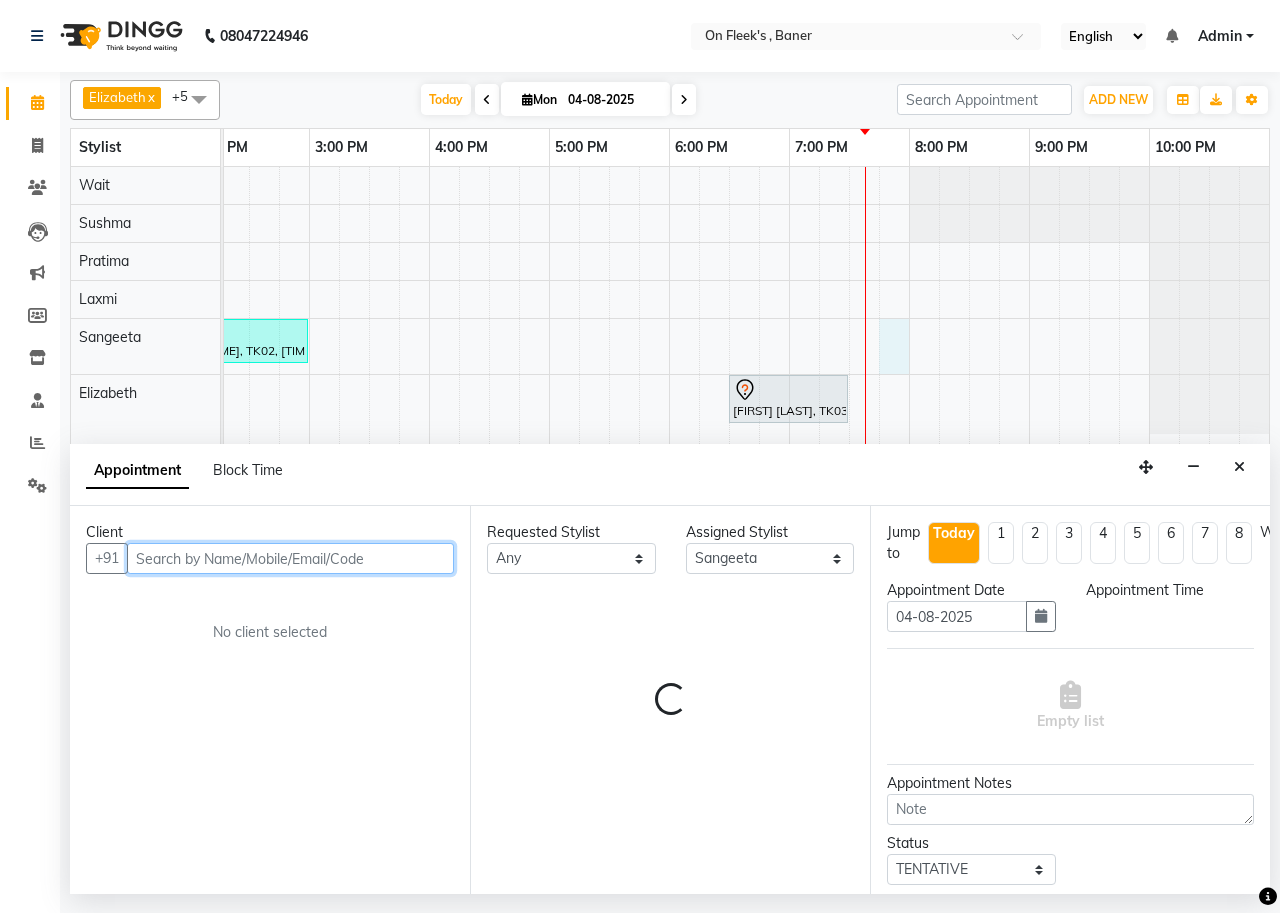 select on "1185" 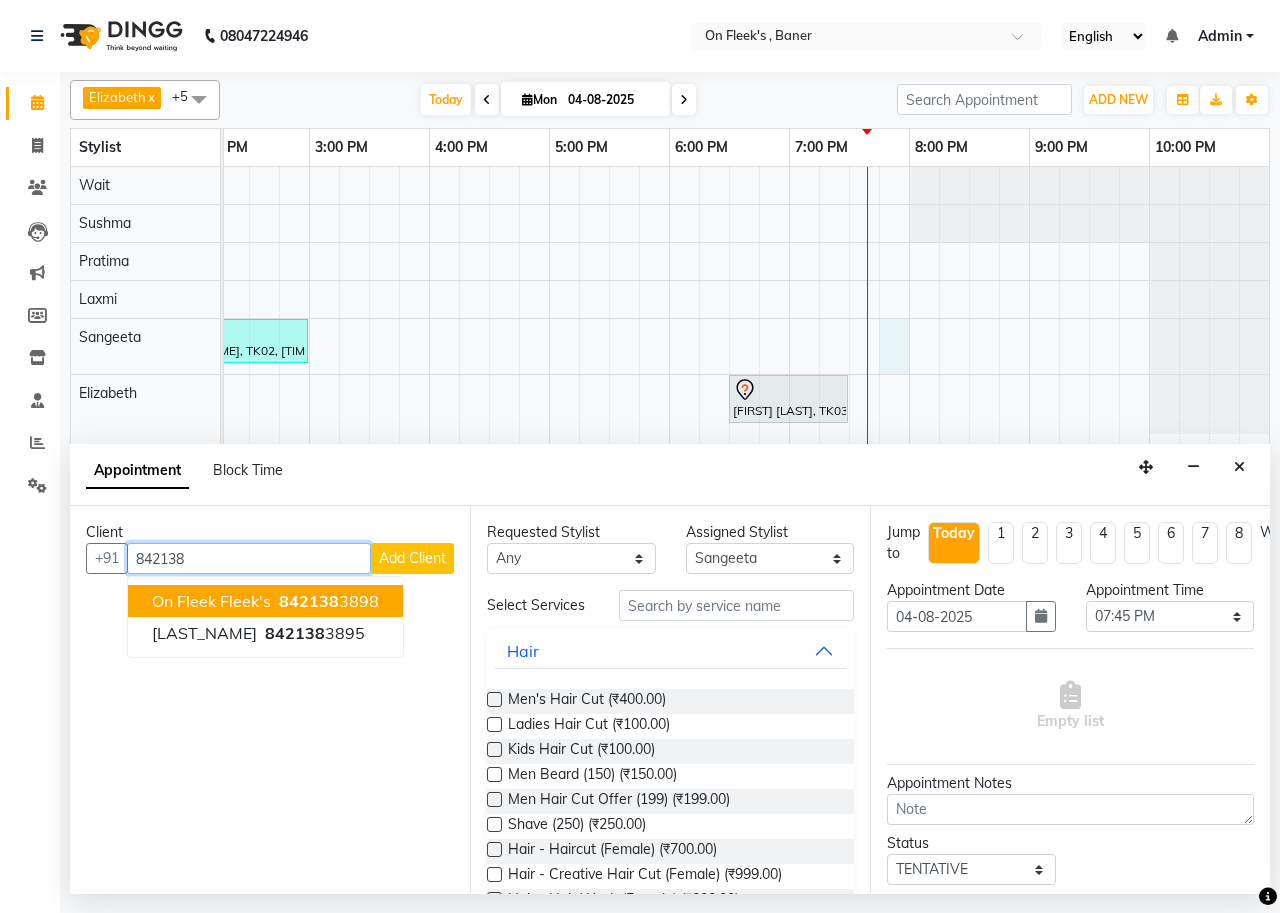 click on "842138" at bounding box center (309, 601) 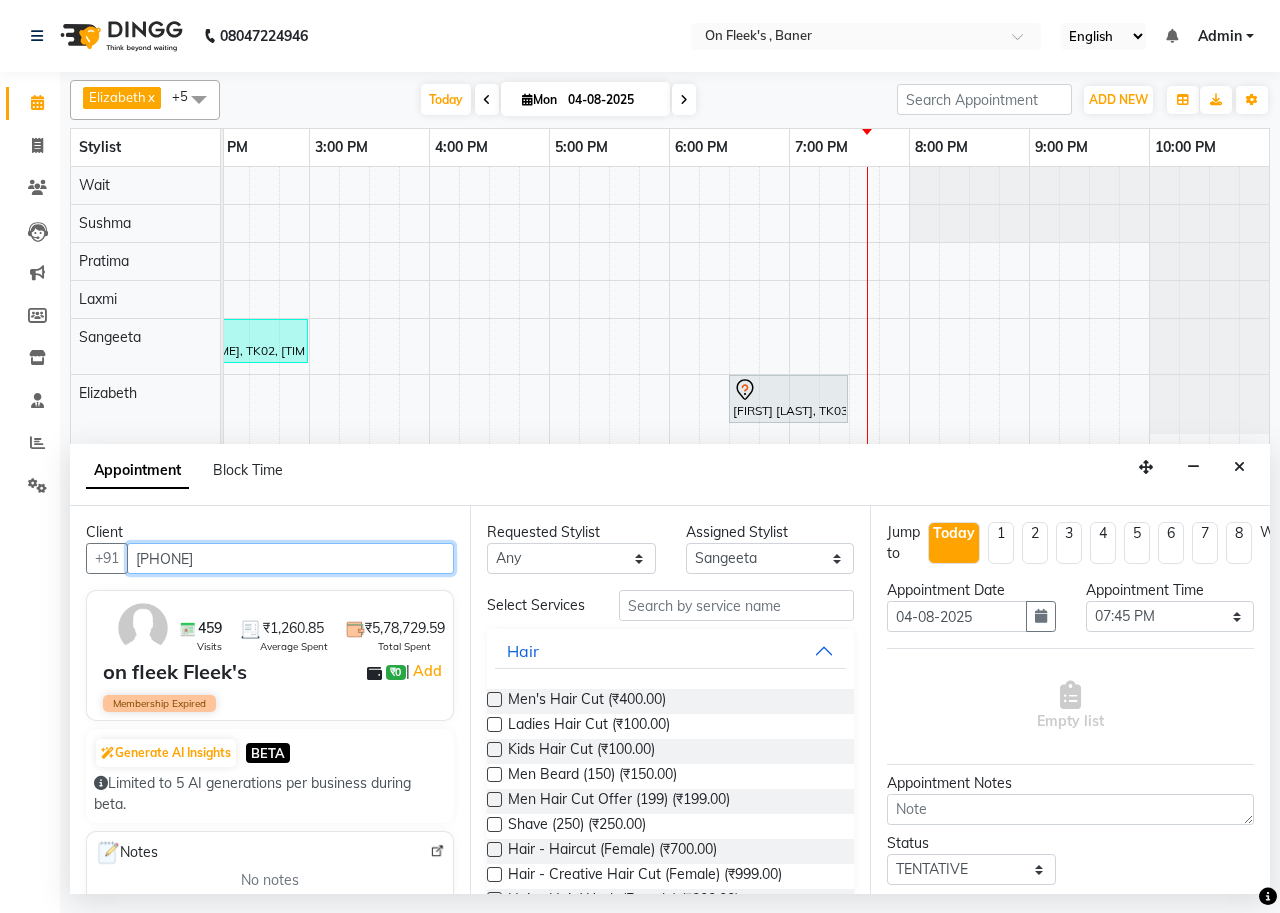 type on "[PHONE]" 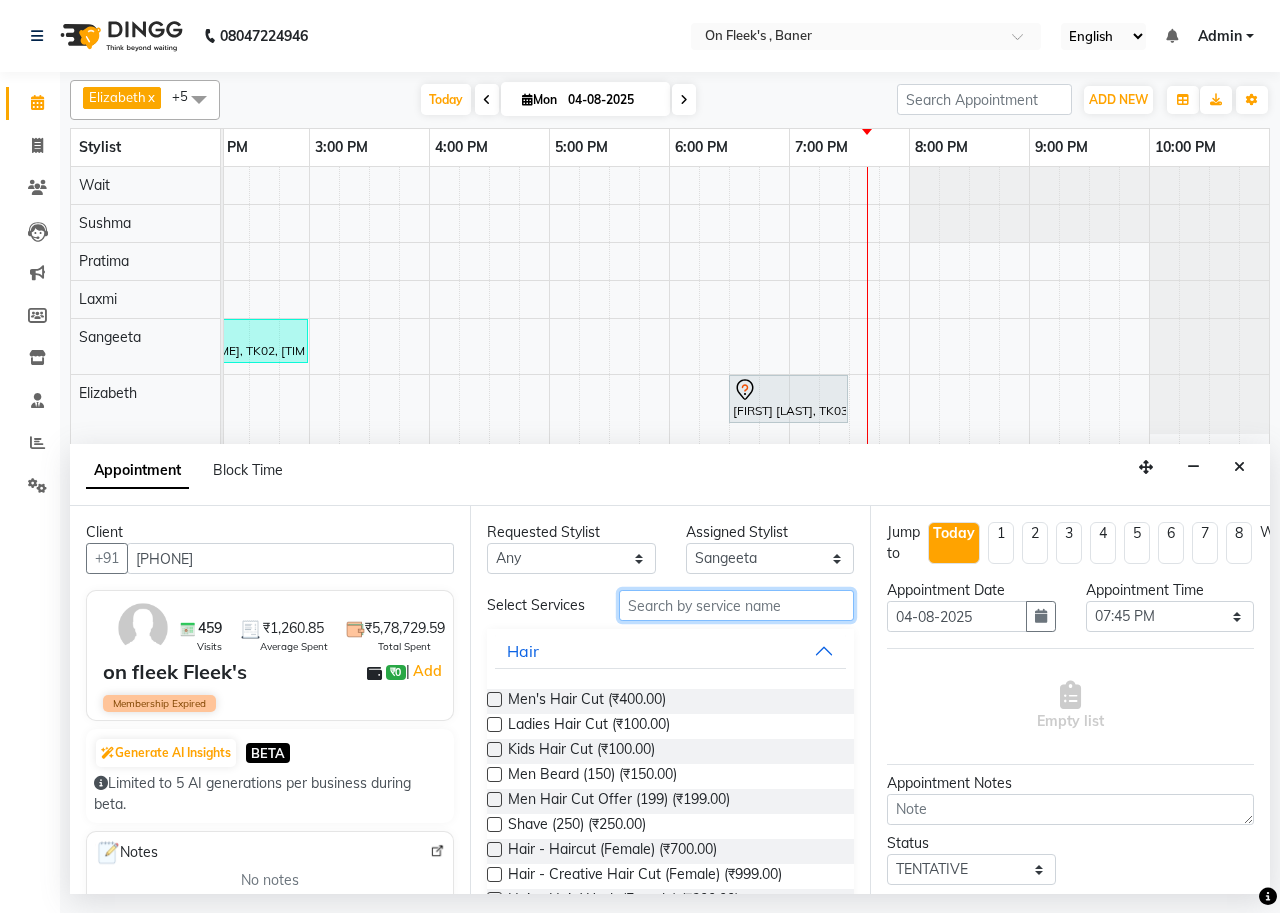 click at bounding box center [736, 605] 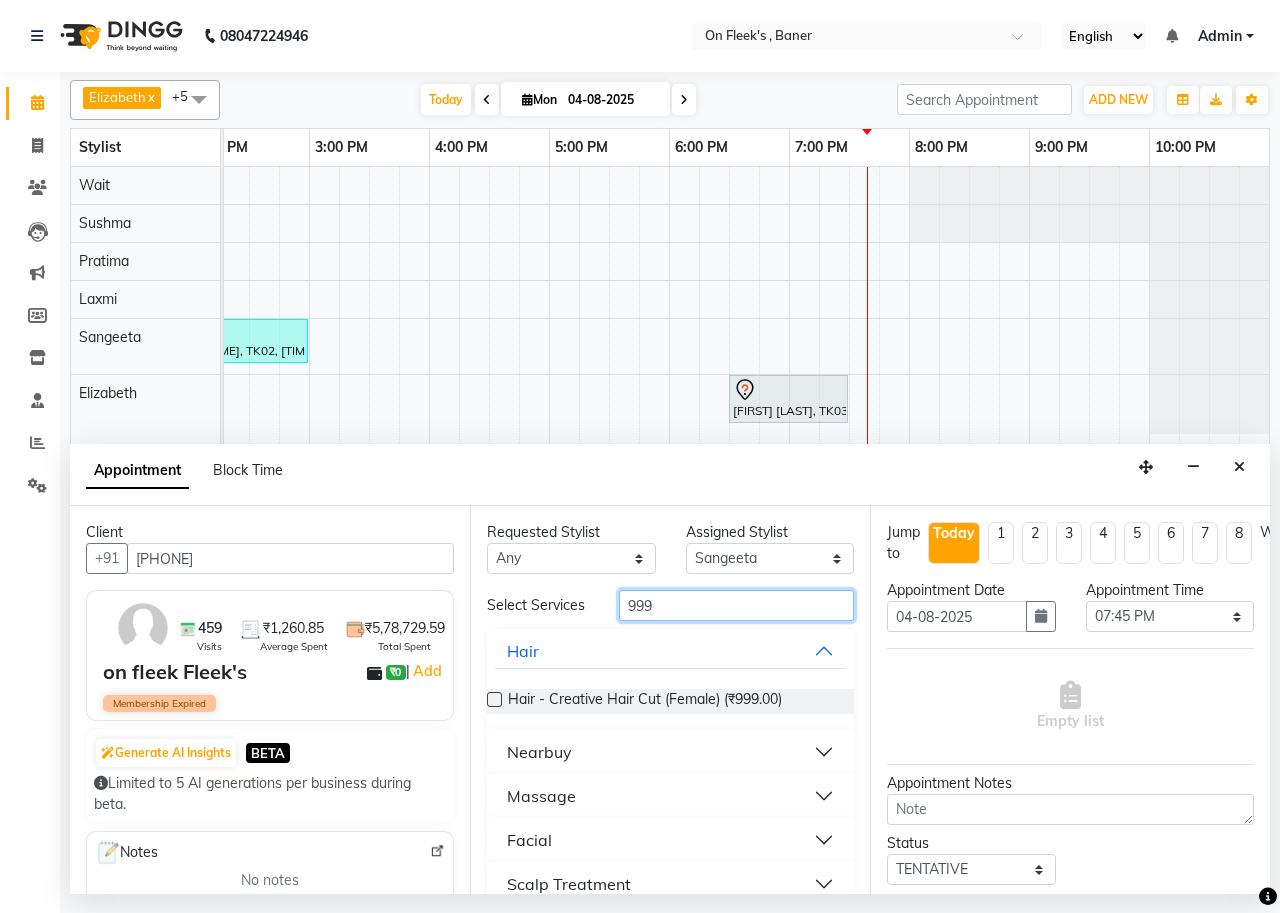 type on "999" 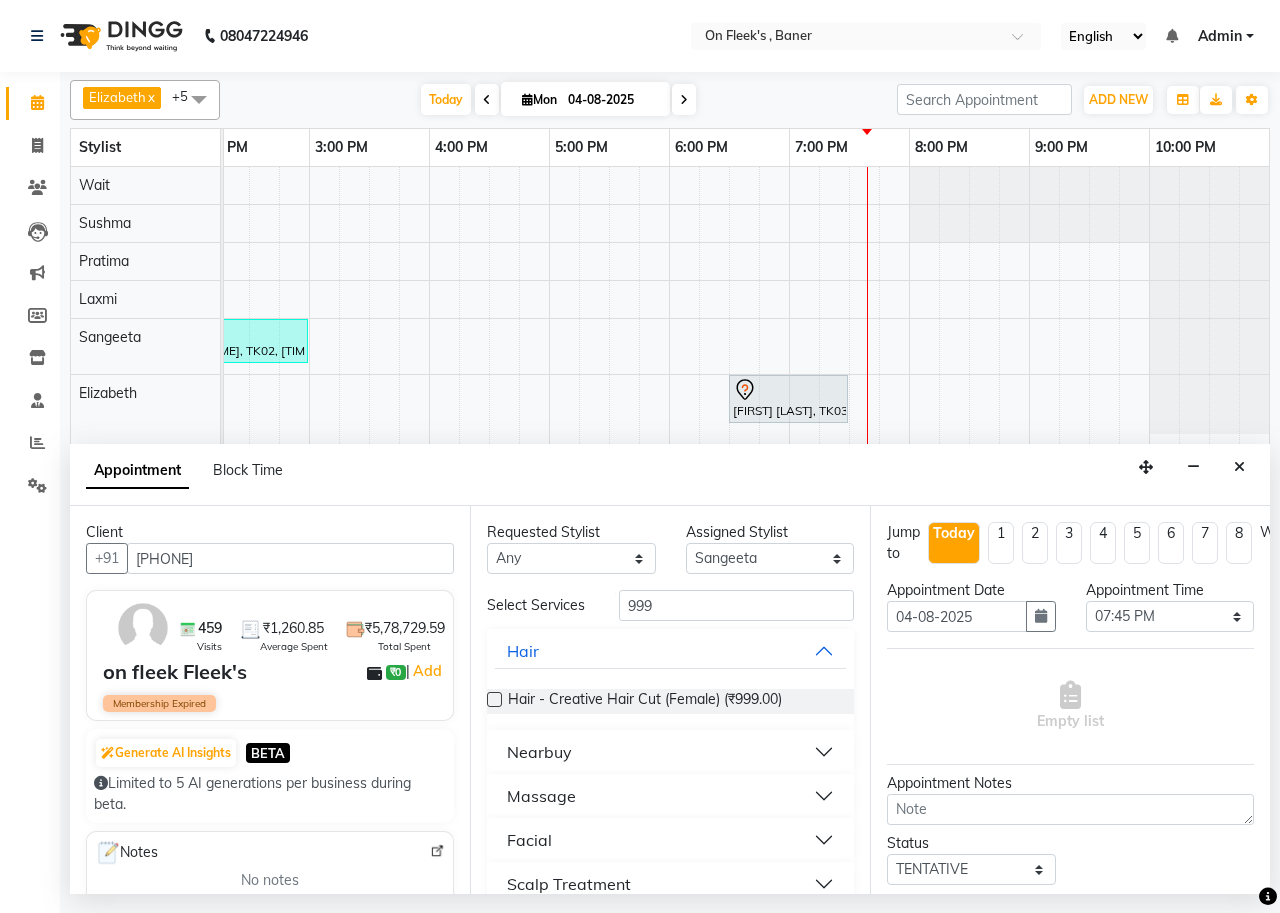 click on "Nearbuy" at bounding box center (670, 752) 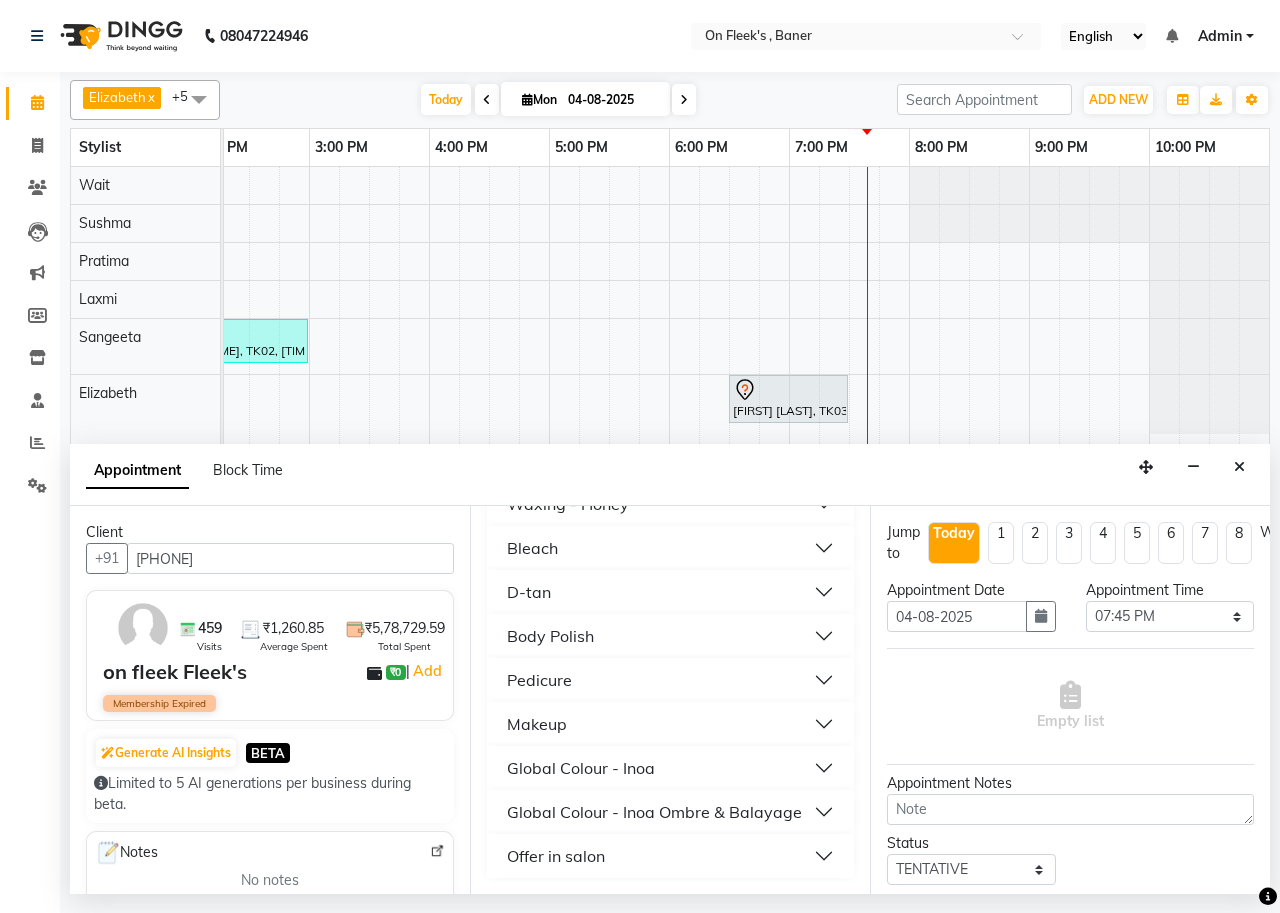 scroll, scrollTop: 1105, scrollLeft: 0, axis: vertical 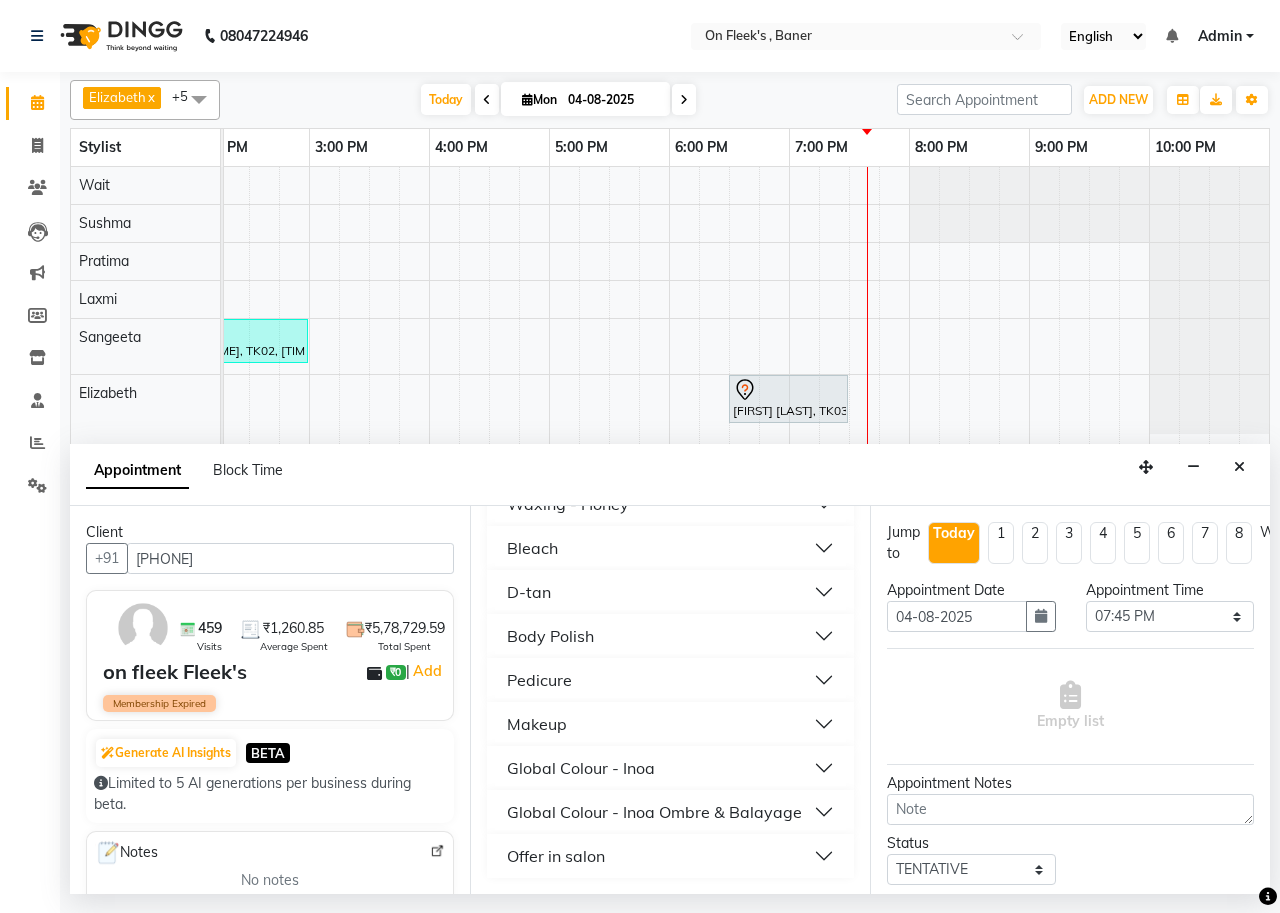 click on "Offer in salon" at bounding box center (556, 856) 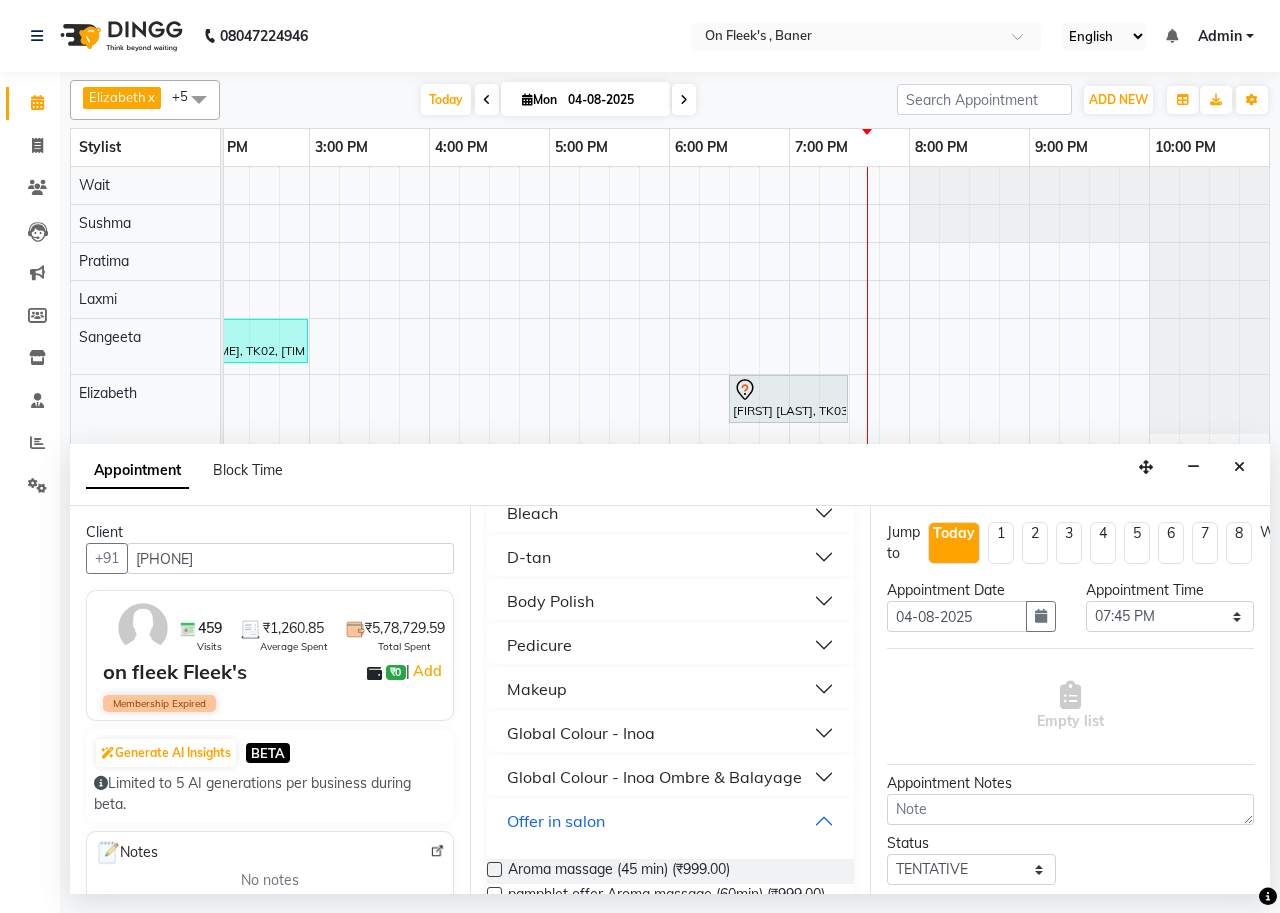 scroll, scrollTop: 1194, scrollLeft: 0, axis: vertical 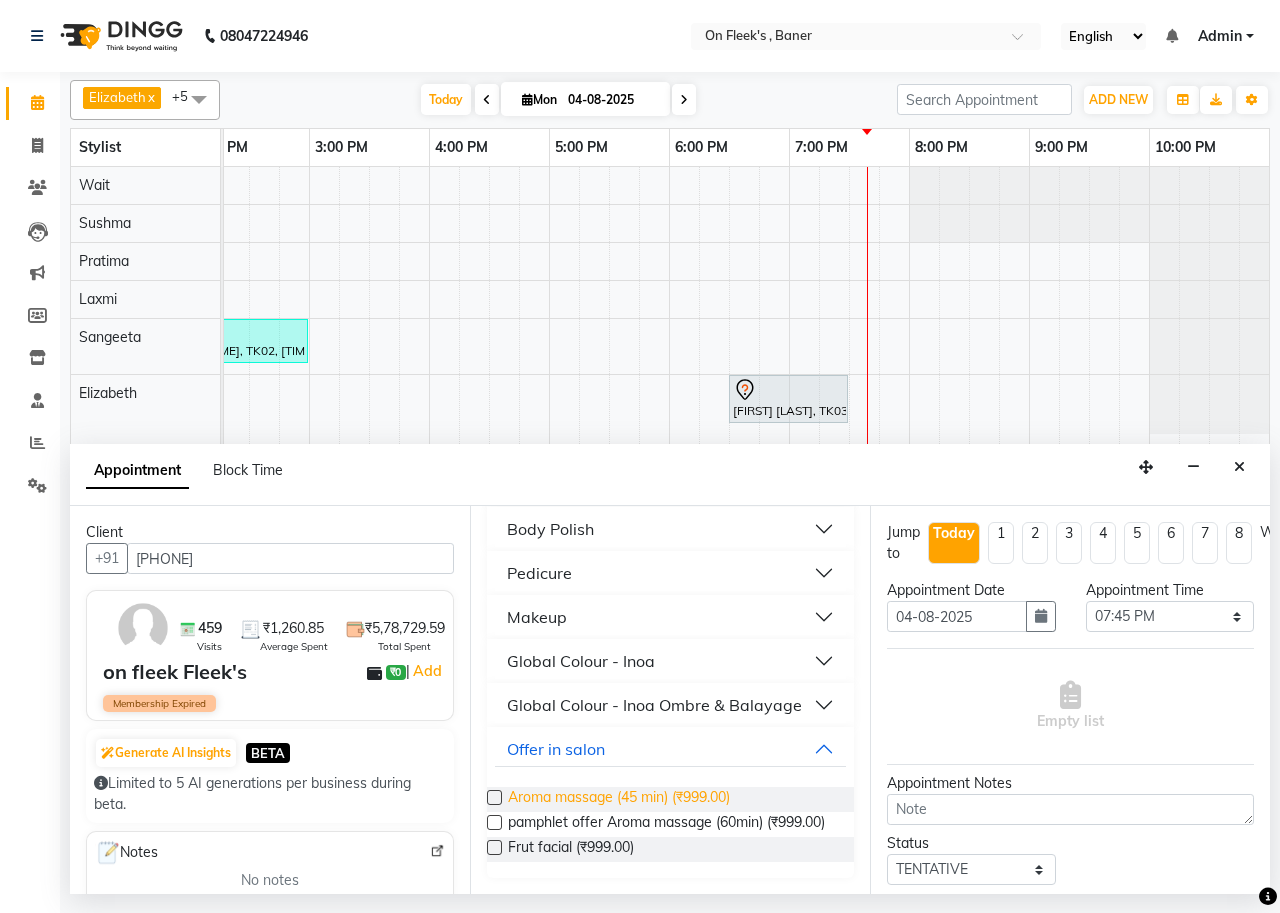 click on "Aroma massage (45 min)  (₹999.00)" at bounding box center [619, 799] 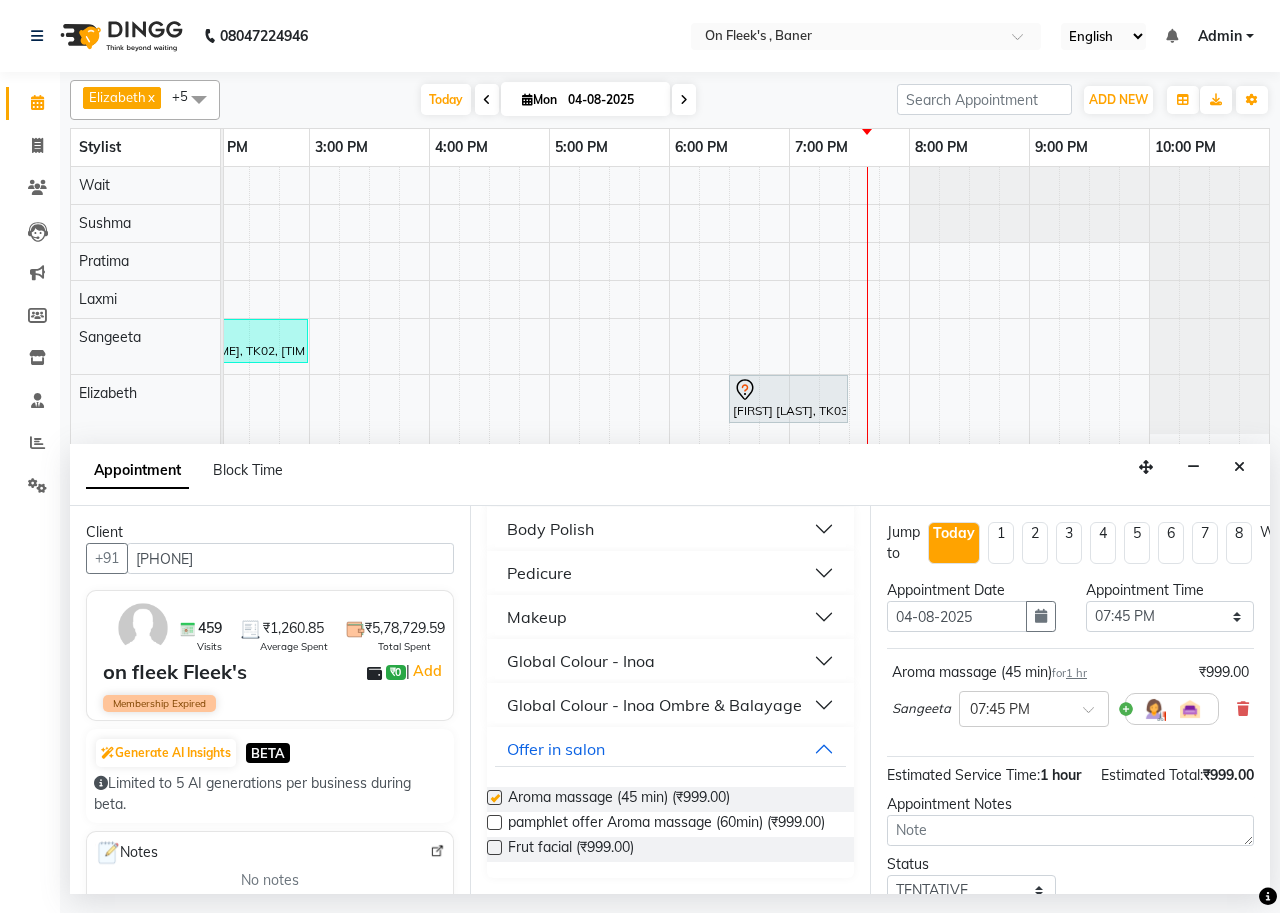 checkbox on "false" 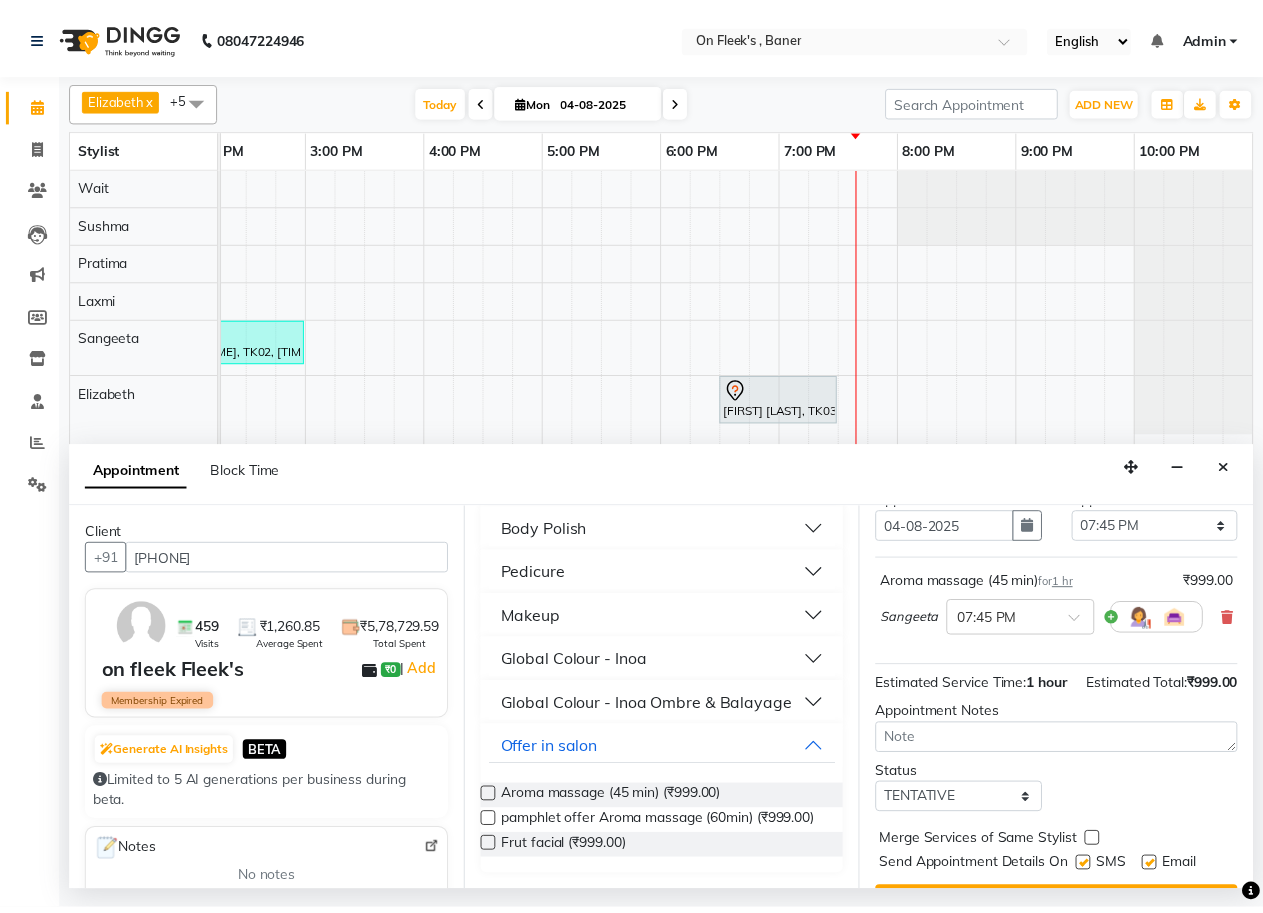 scroll, scrollTop: 176, scrollLeft: 0, axis: vertical 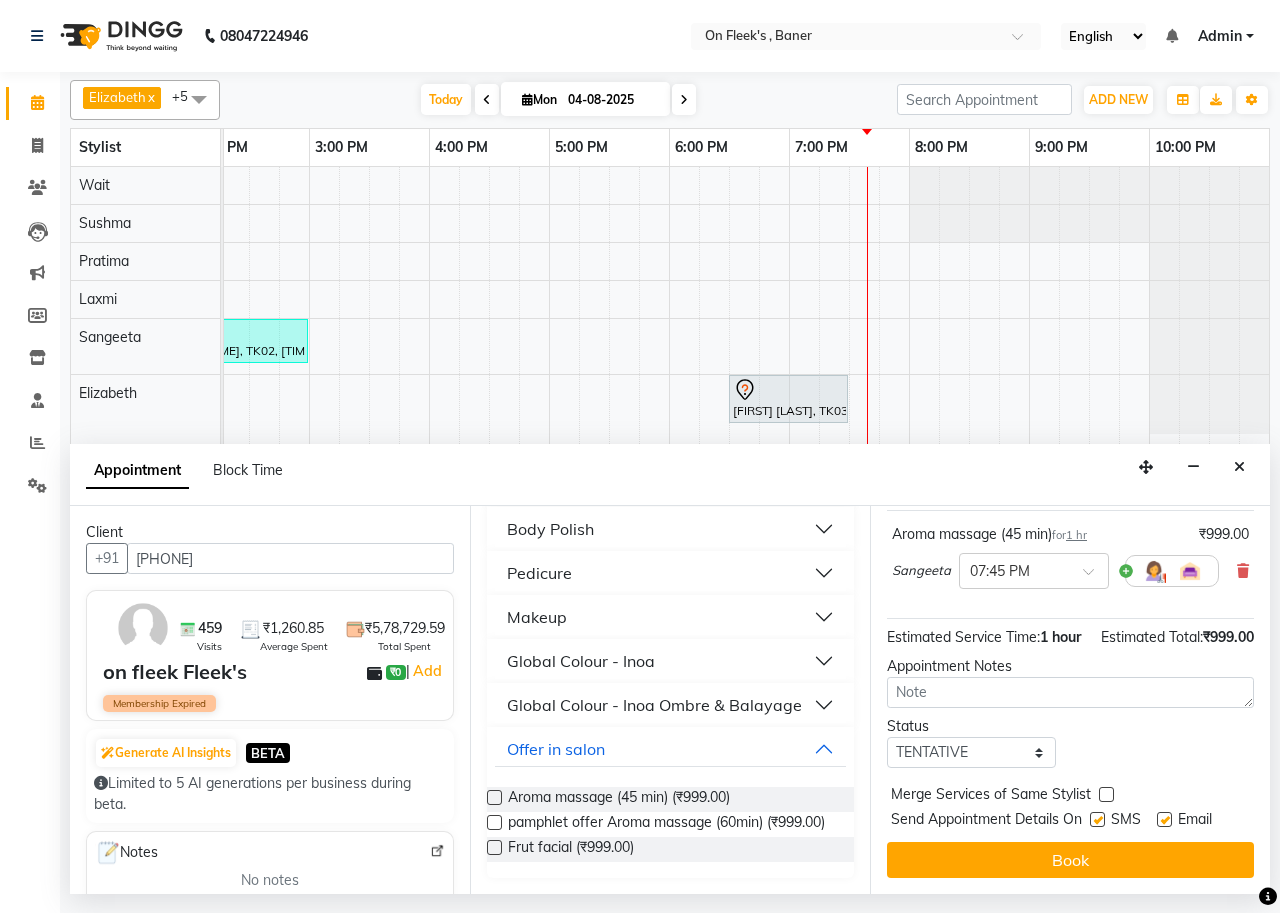 click at bounding box center (1106, 794) 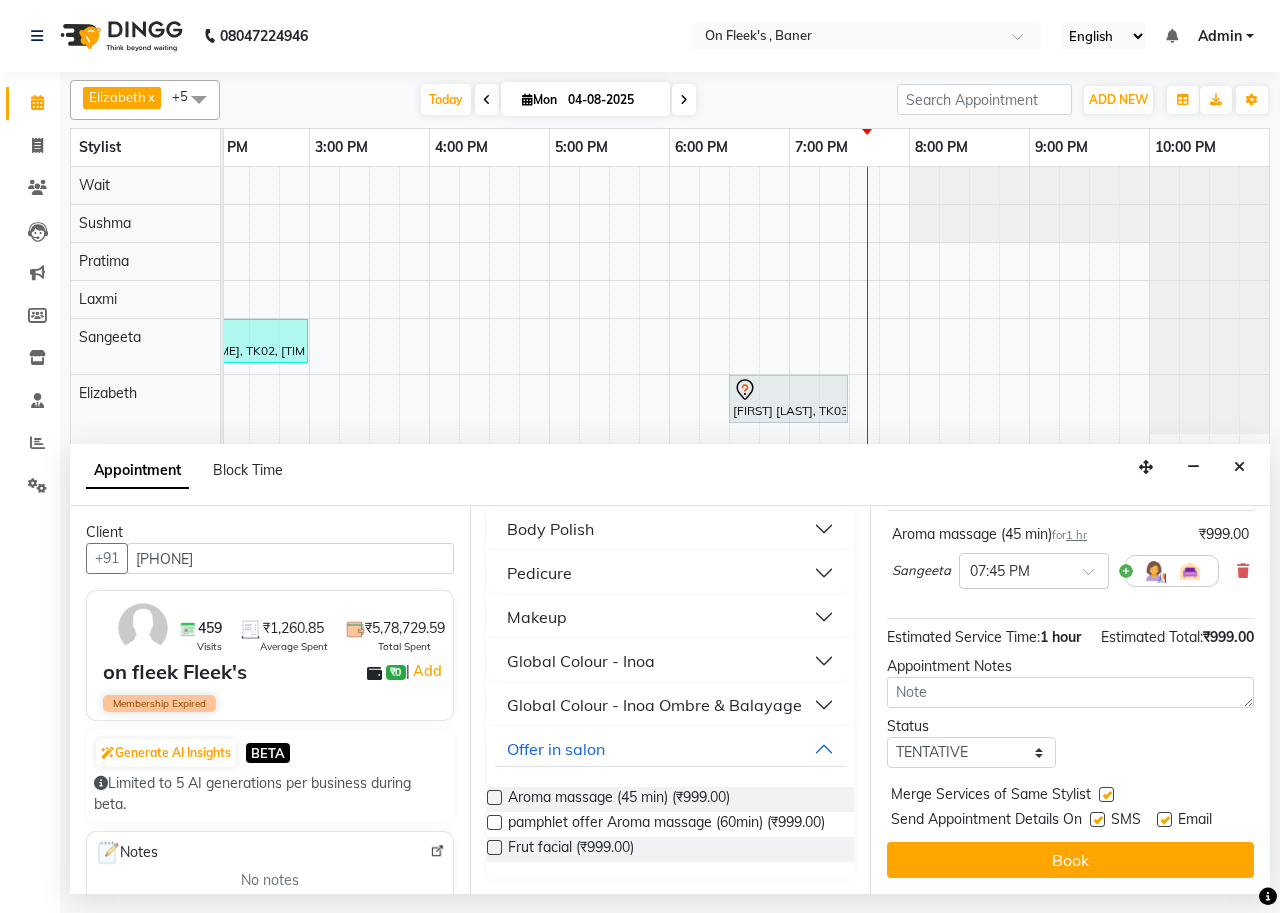 click at bounding box center [1097, 819] 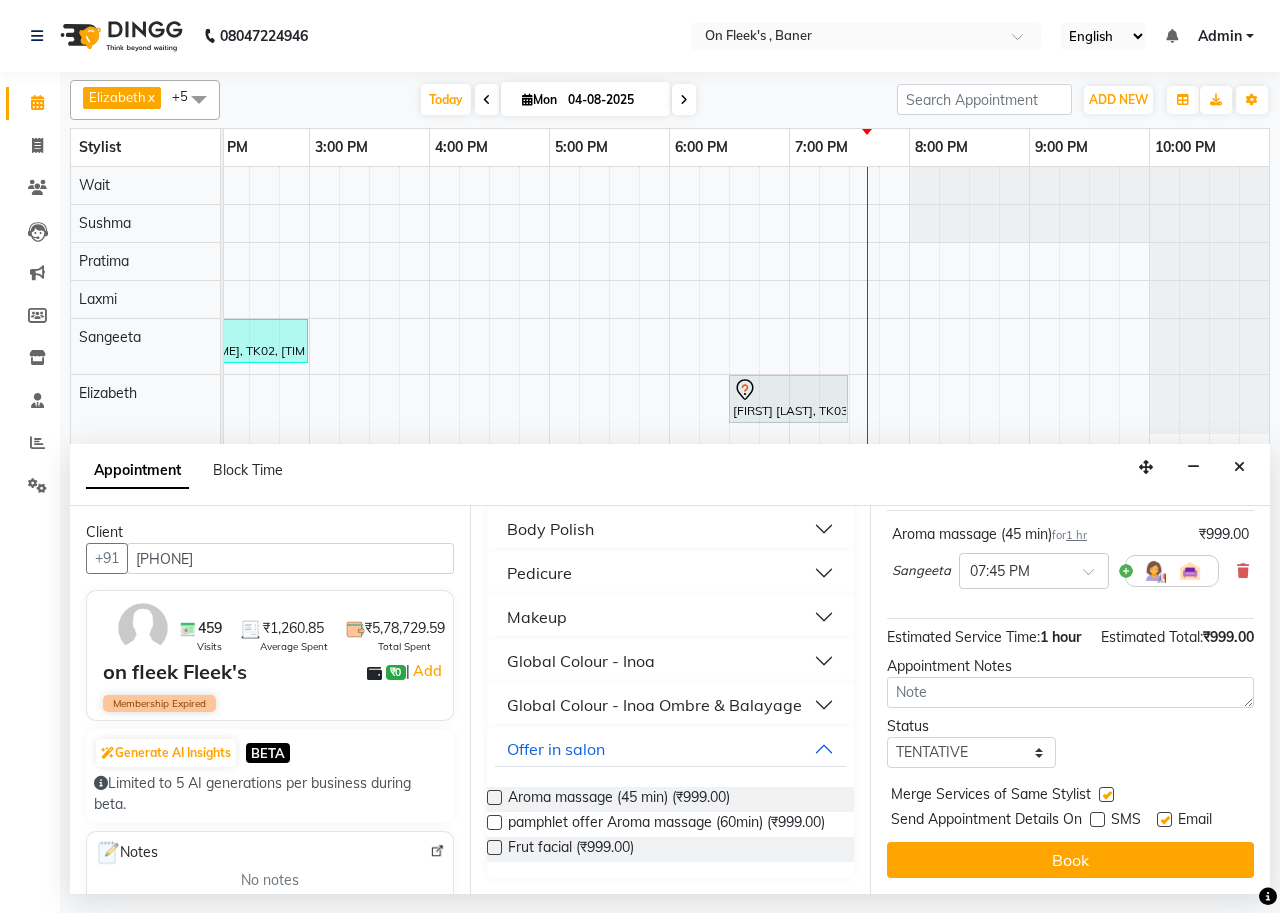 click on "Book" at bounding box center (1070, 860) 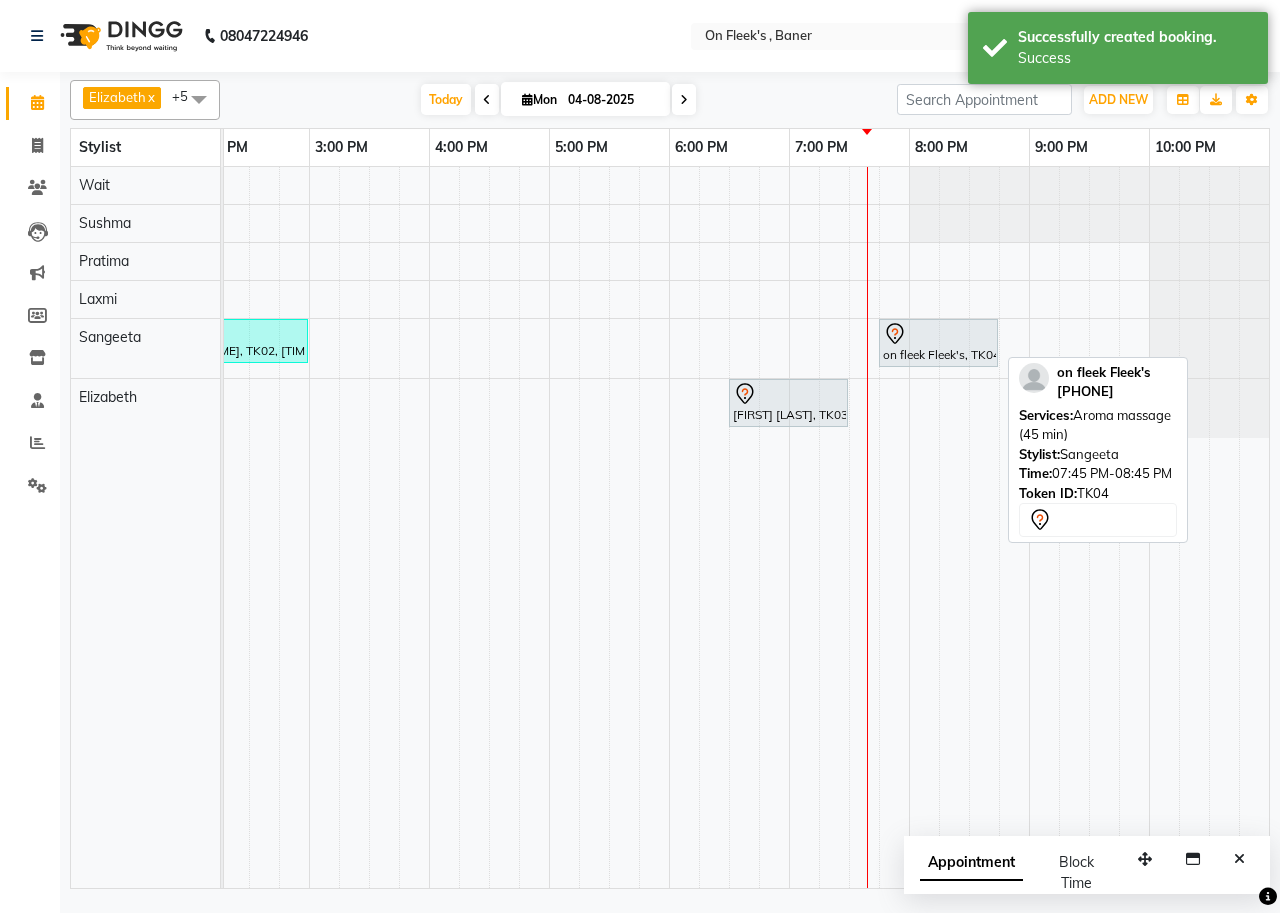 click on "on fleek Fleek's, TK04, [TIME] - [TIME], Aroma massage (45 min)" at bounding box center [938, 343] 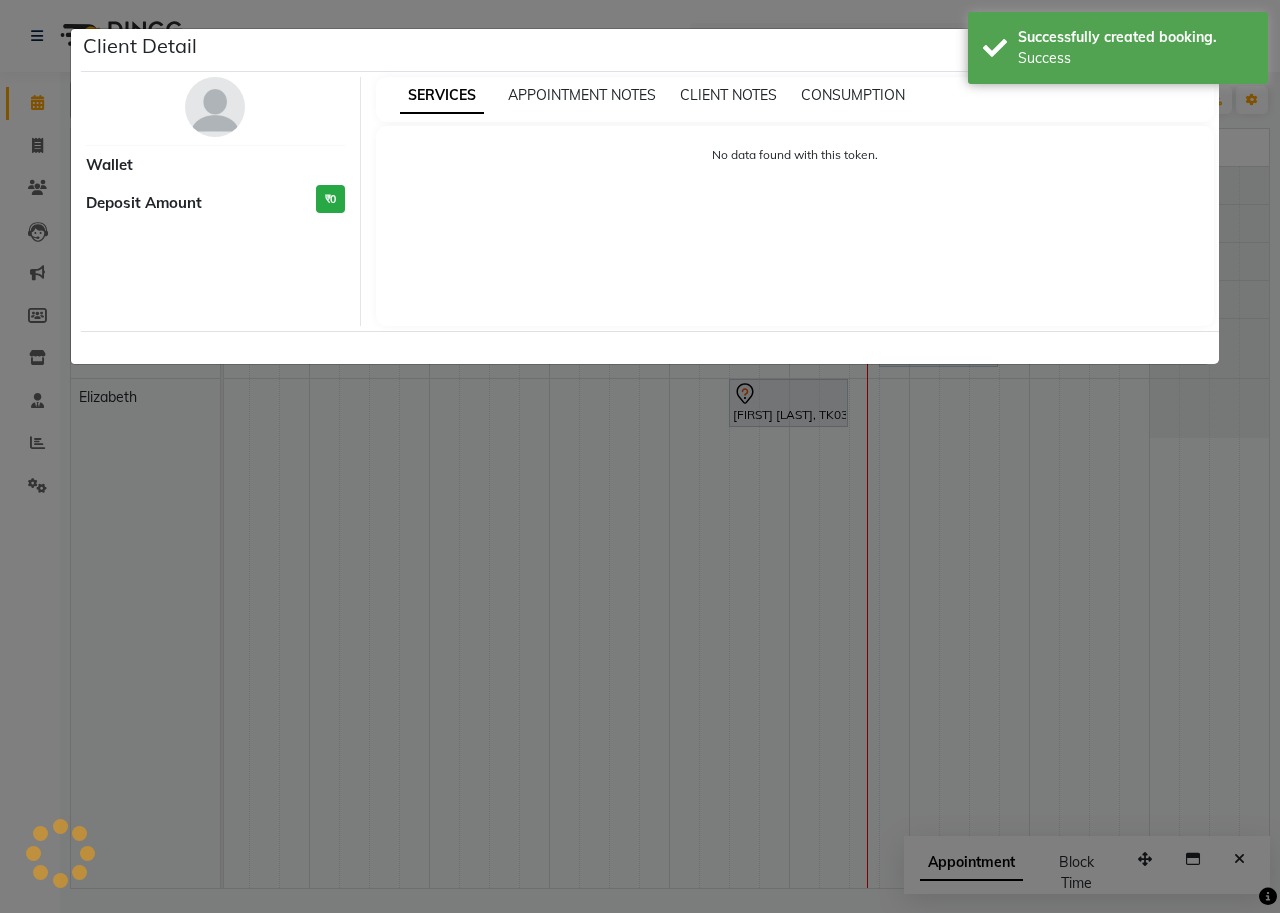 select on "7" 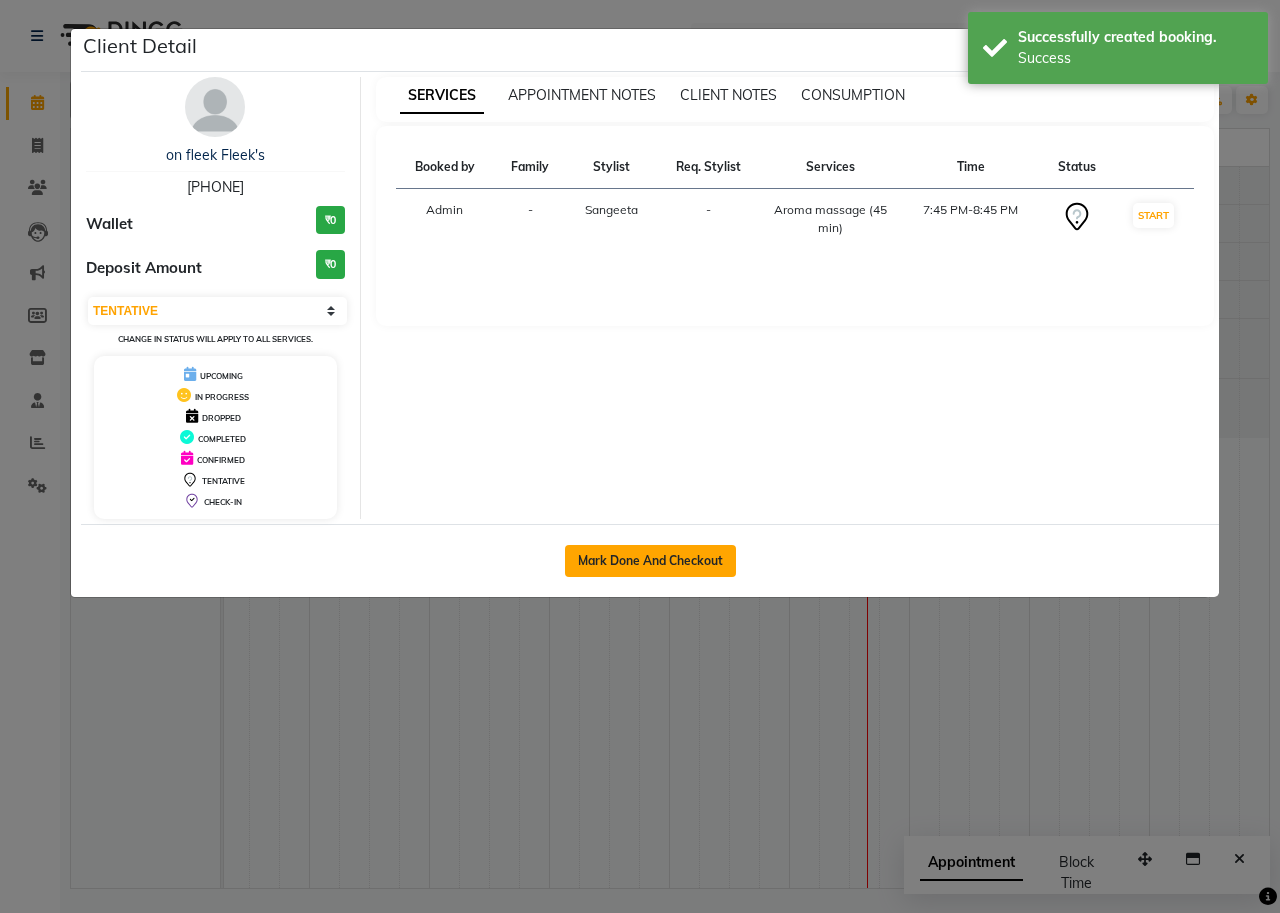 click on "Mark Done And Checkout" 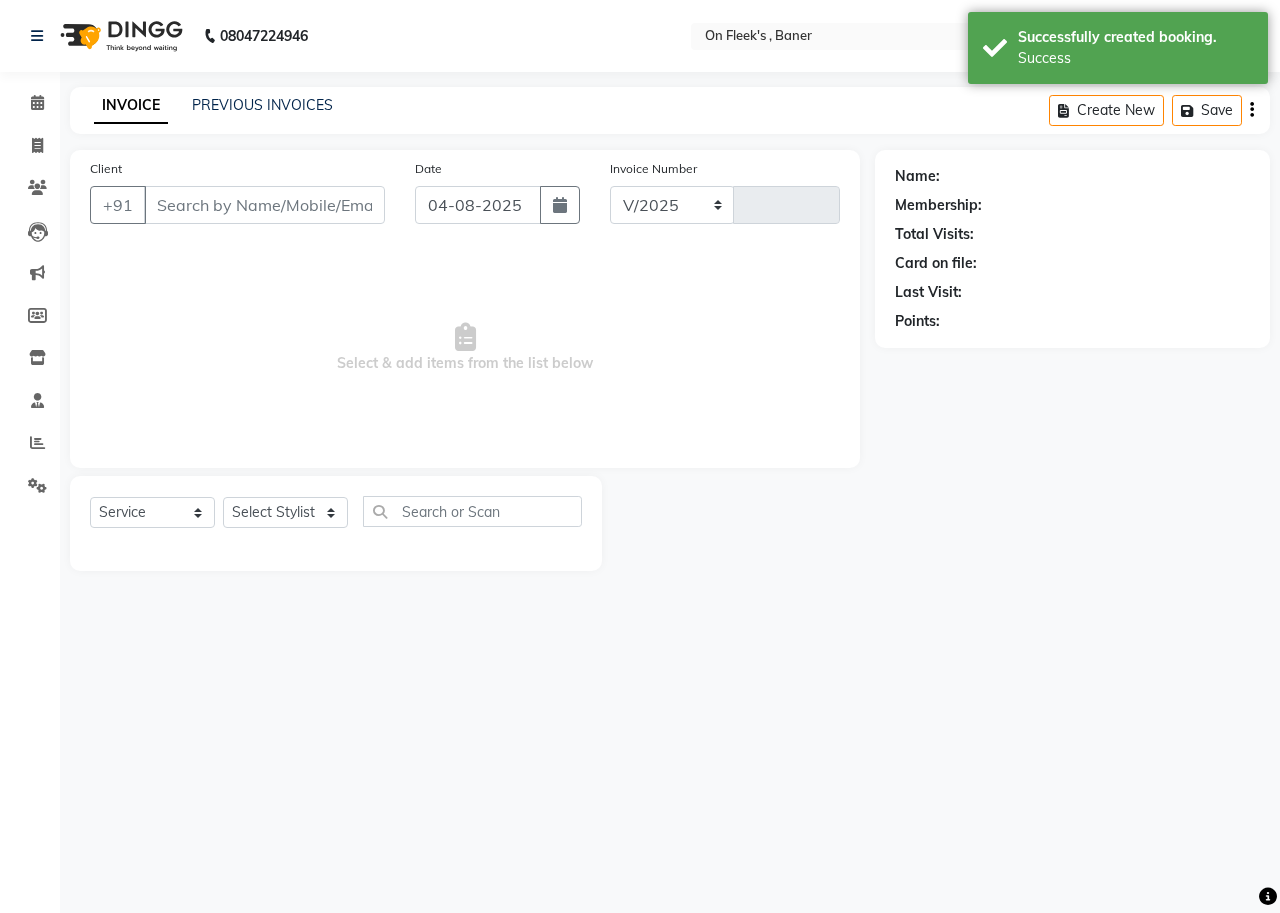 select on "3" 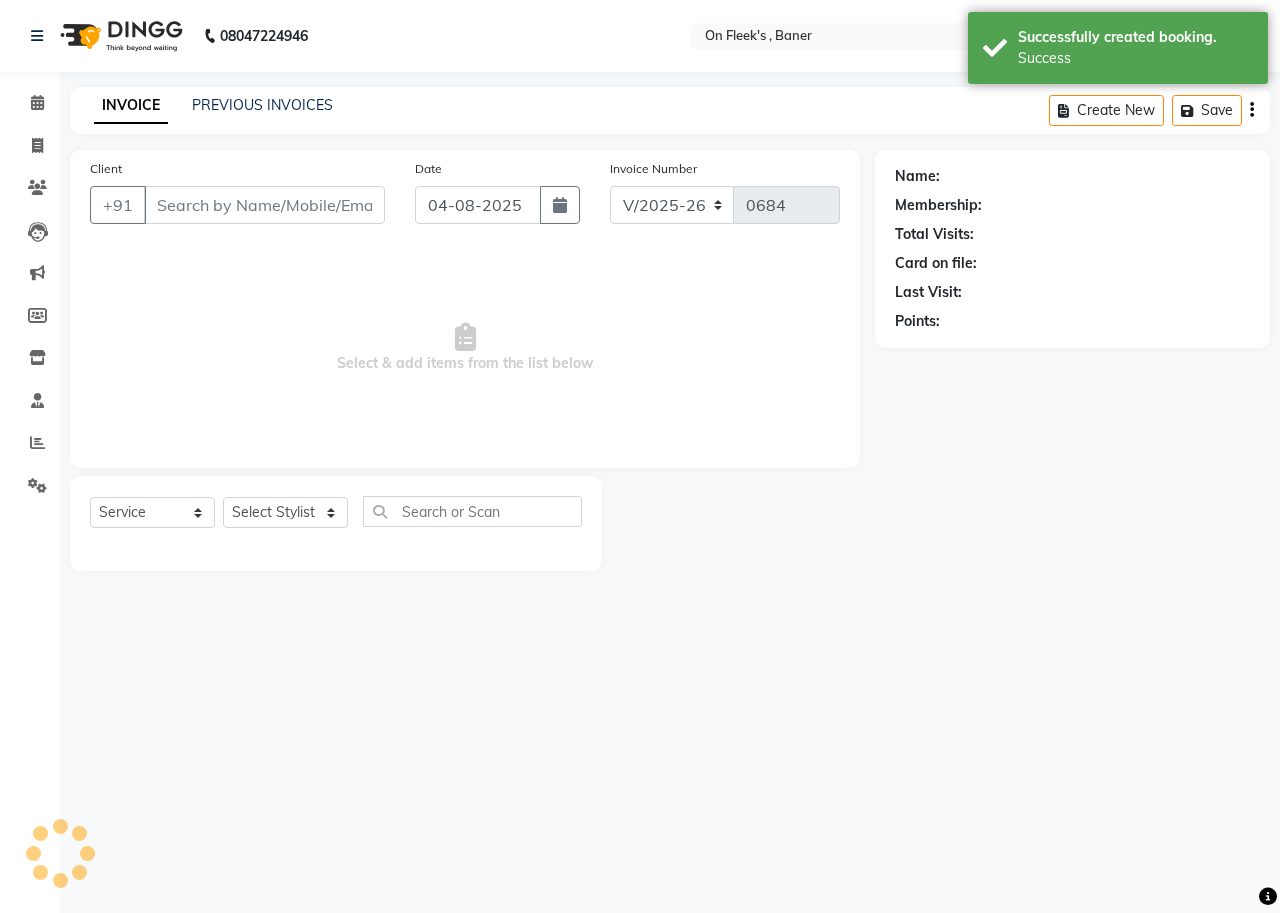 type on "[PHONE]" 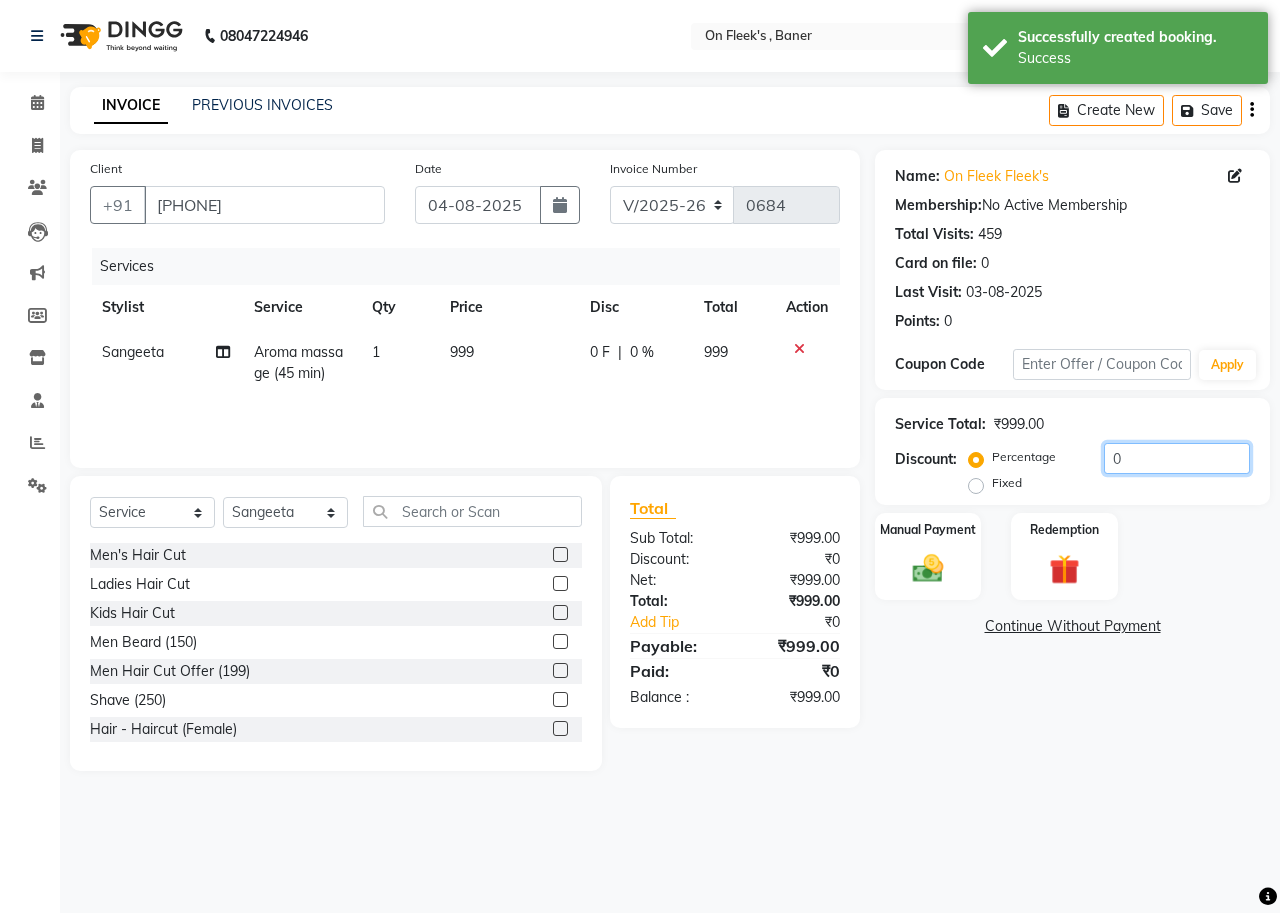 click on "0" 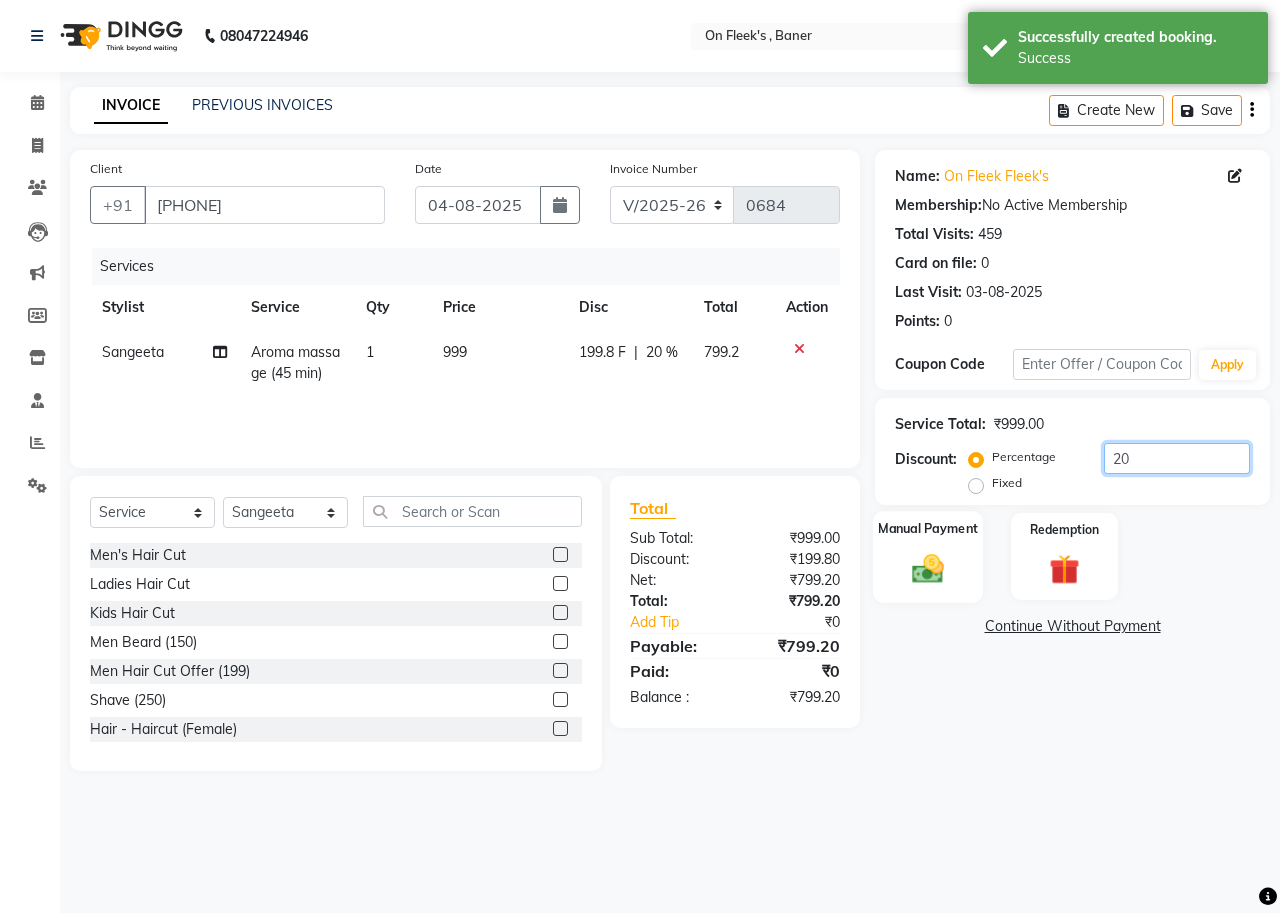 type on "20" 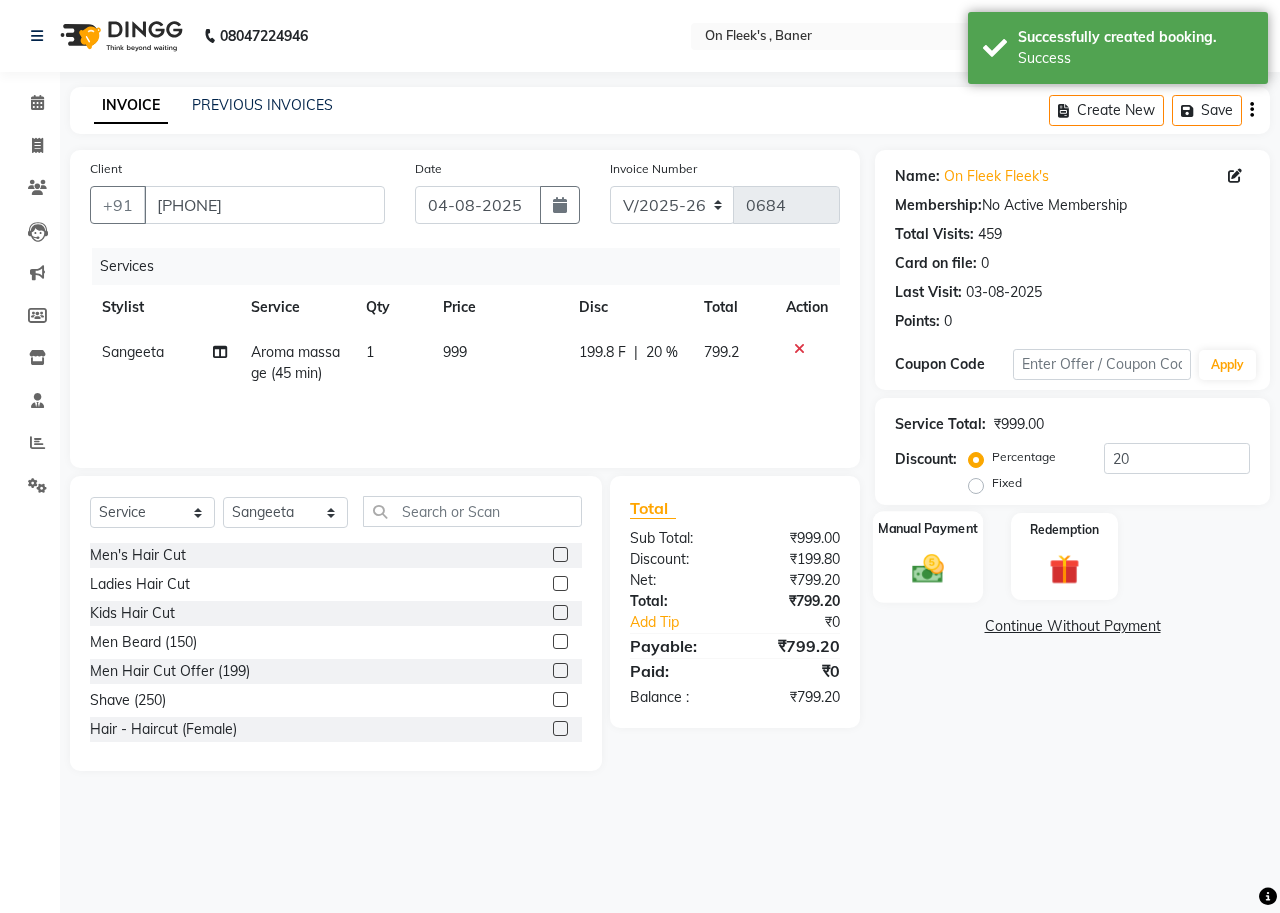 click on "Manual Payment" 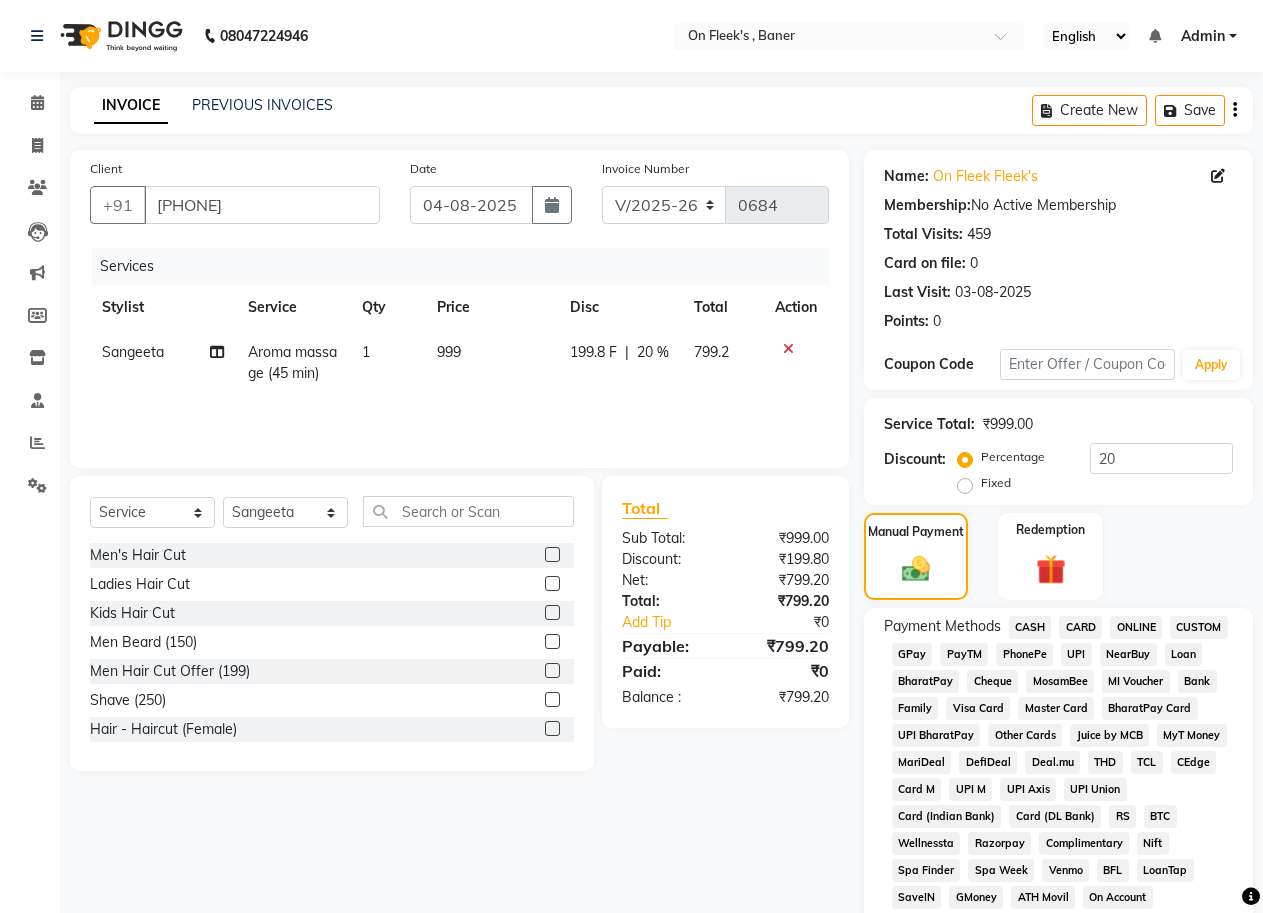 click on "NearBuy" 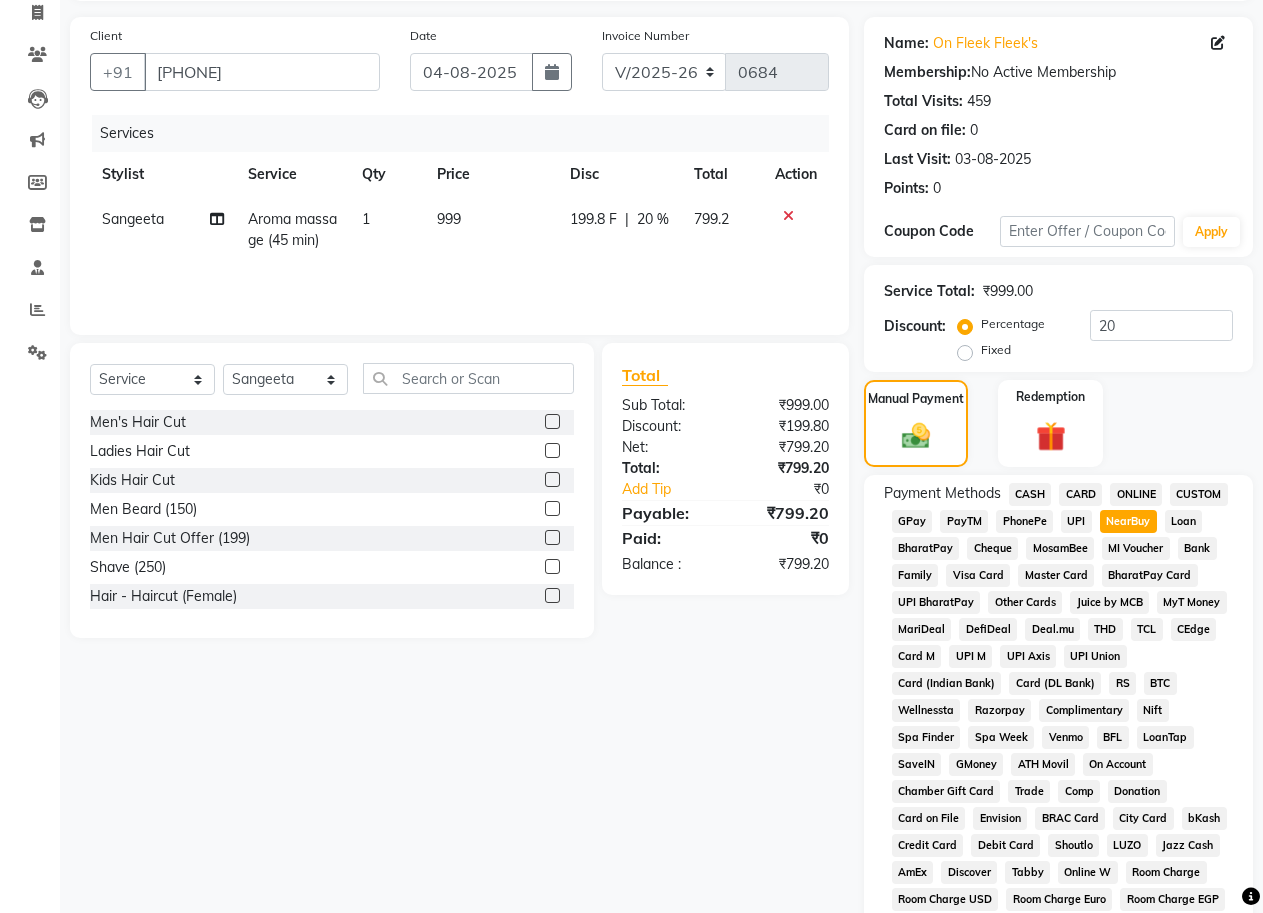 scroll, scrollTop: 600, scrollLeft: 0, axis: vertical 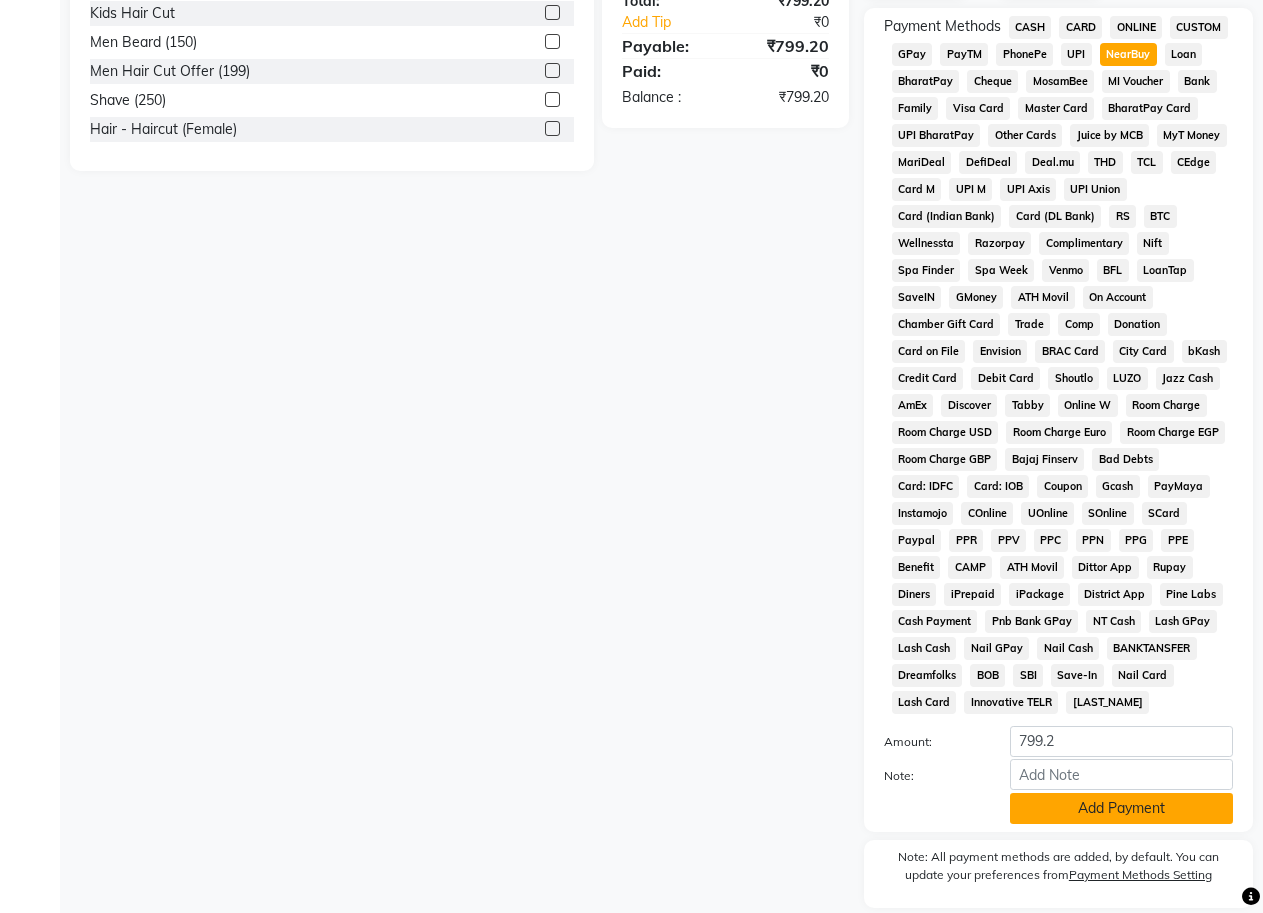 click on "Add Payment" 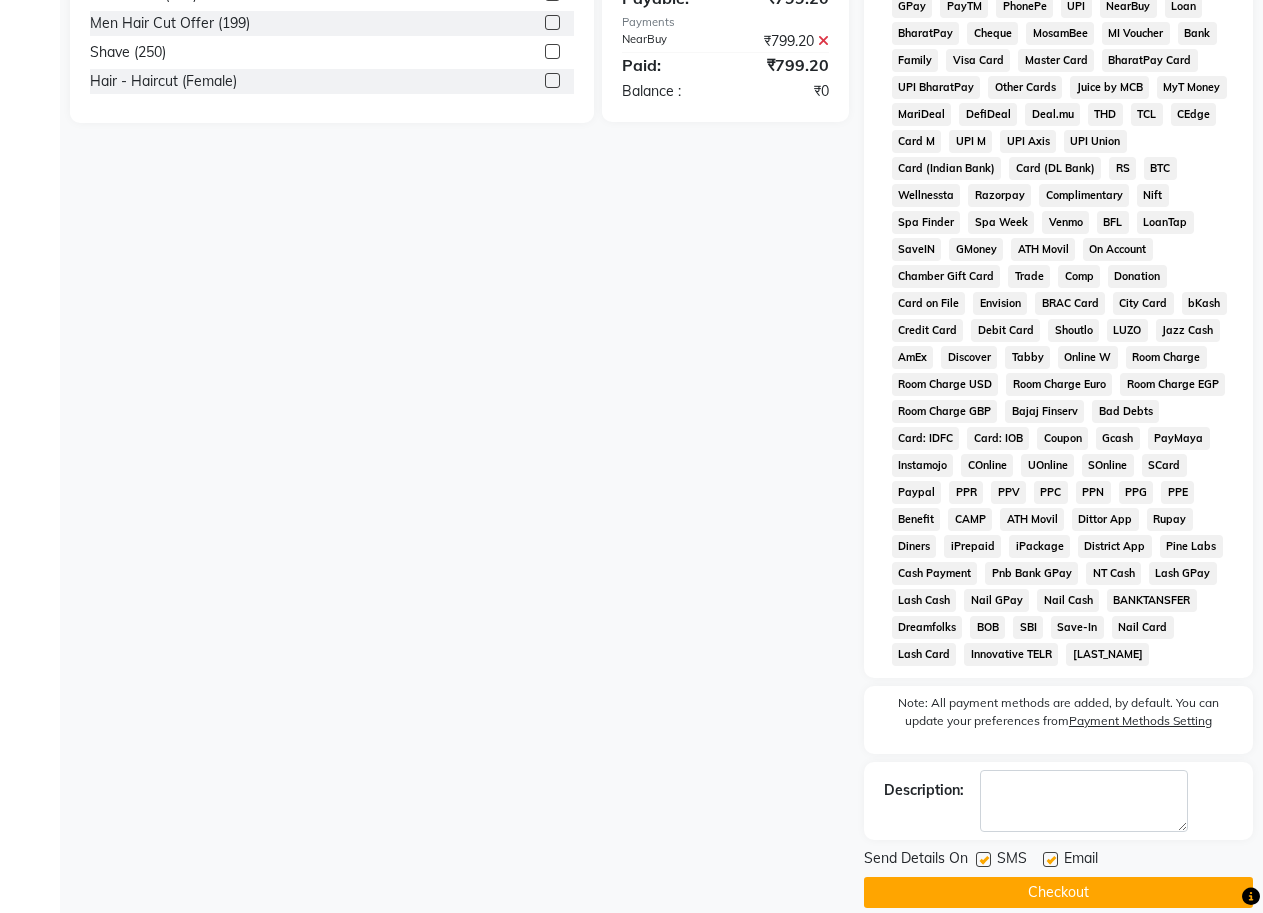 scroll, scrollTop: 673, scrollLeft: 0, axis: vertical 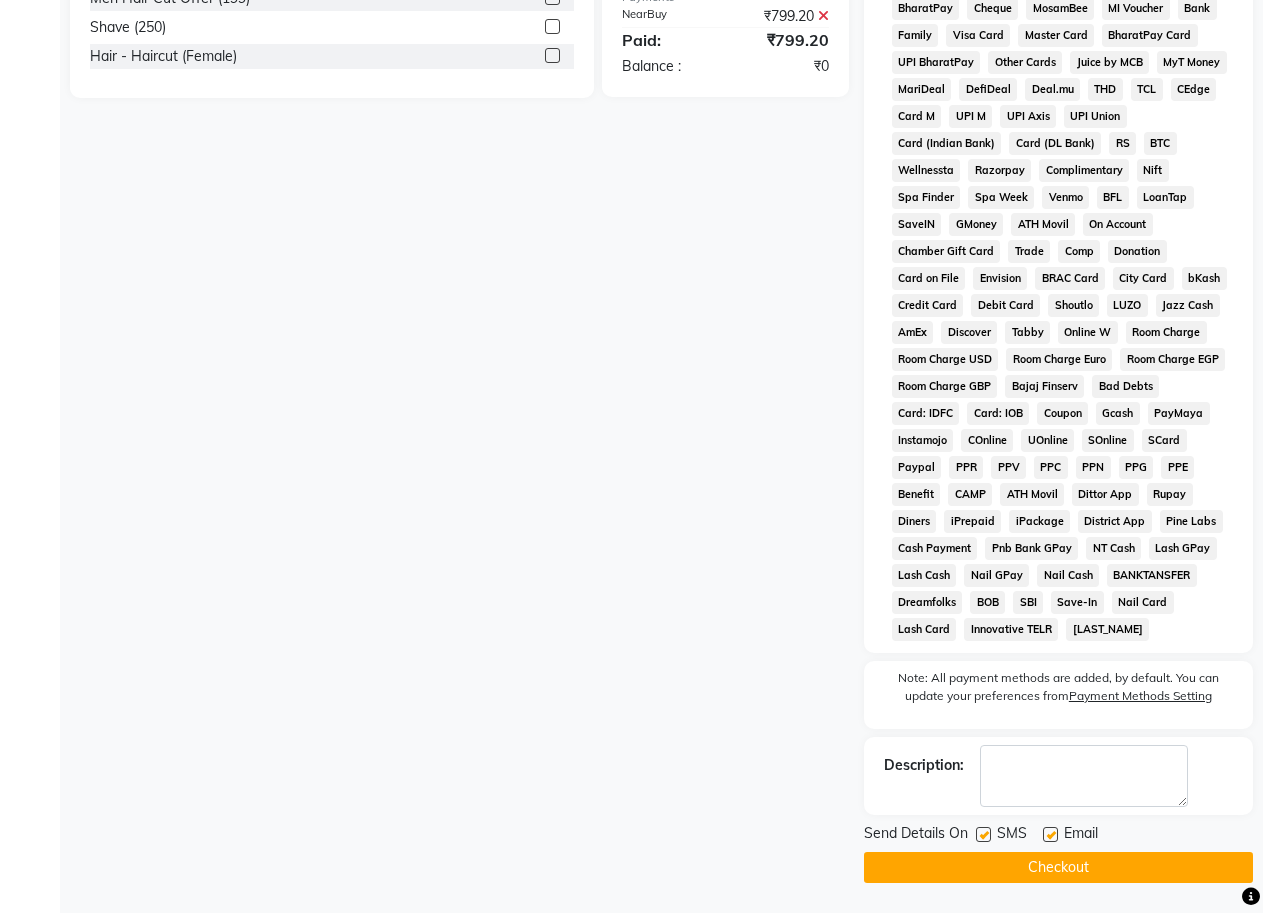 click 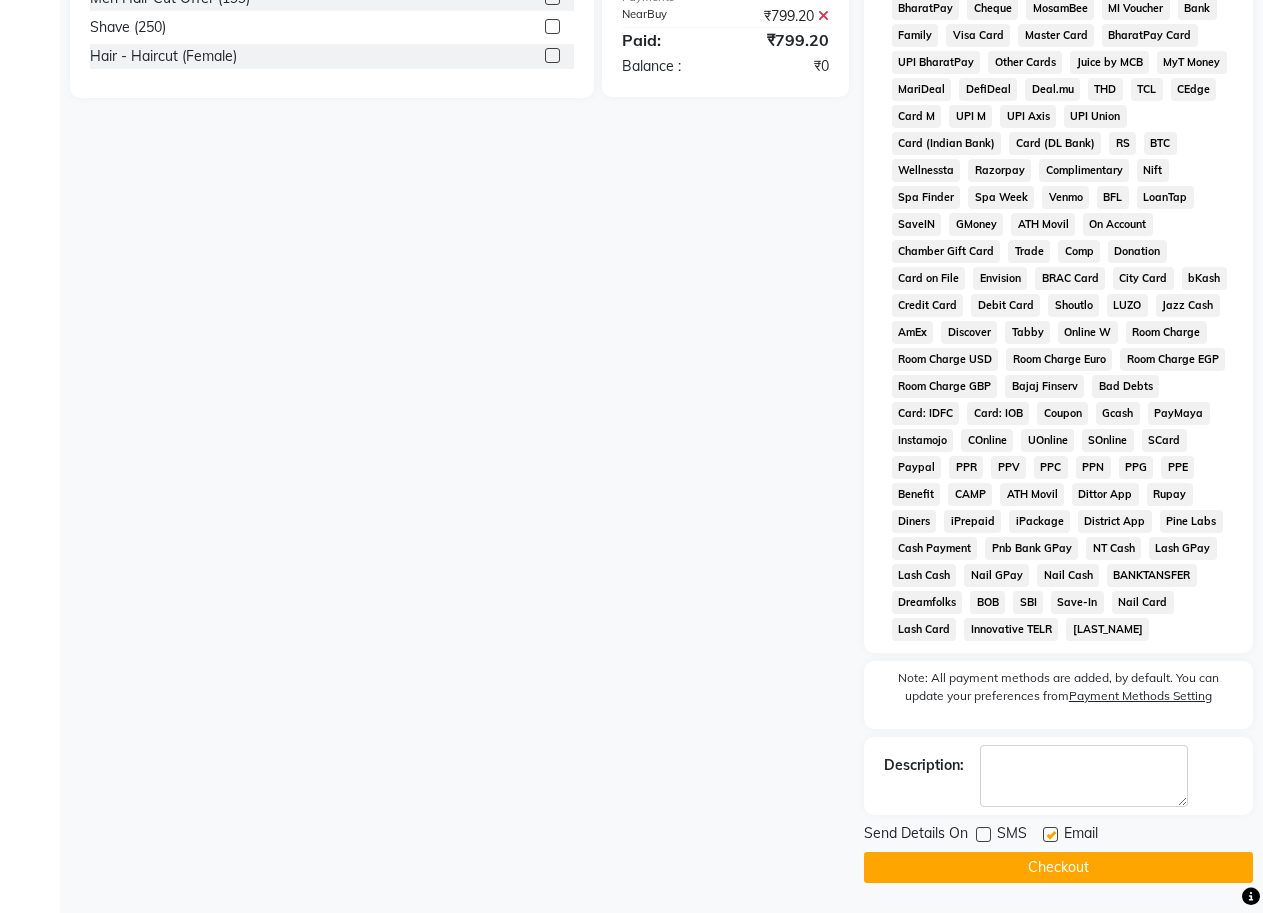 drag, startPoint x: 996, startPoint y: 859, endPoint x: 1037, endPoint y: 874, distance: 43.65776 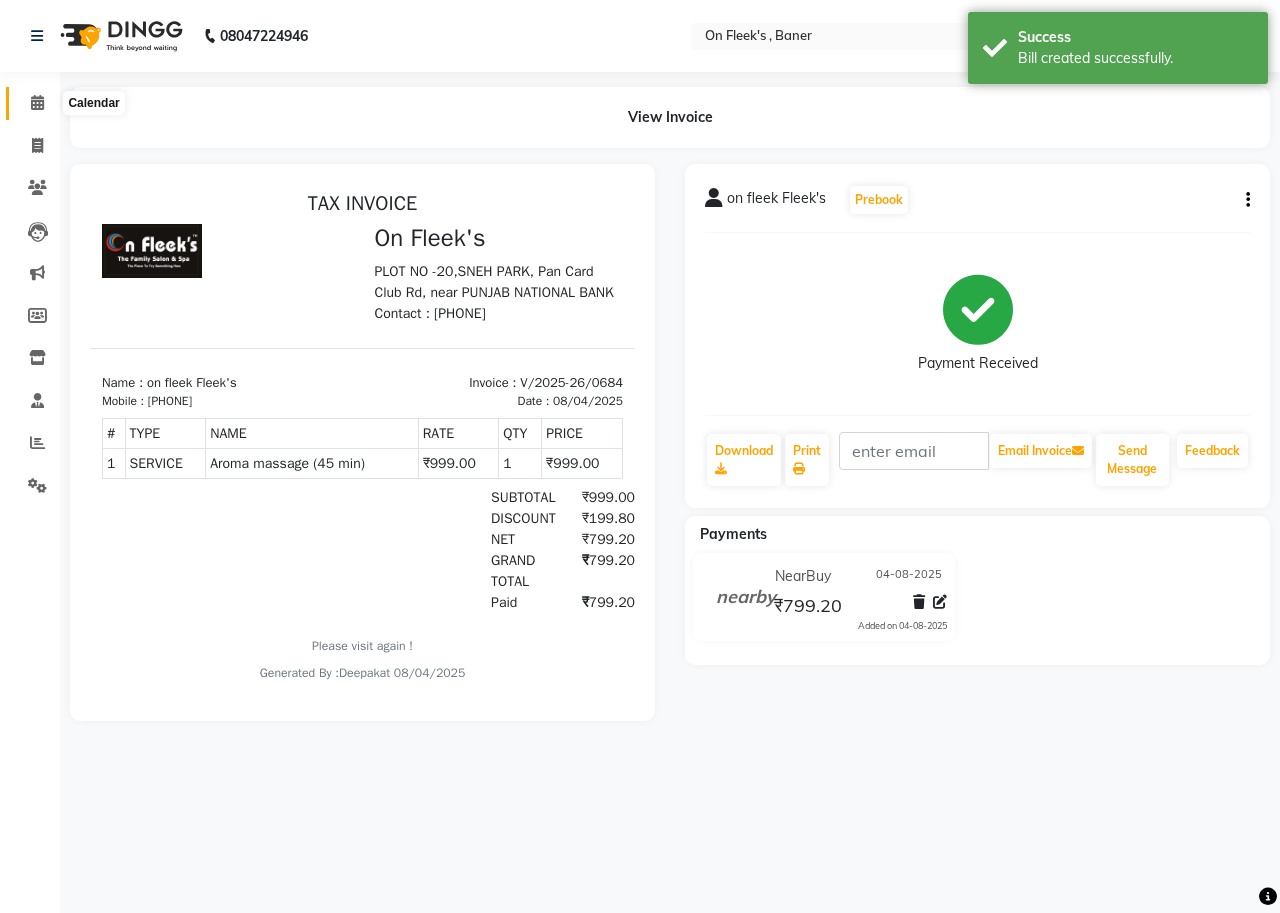scroll, scrollTop: 0, scrollLeft: 0, axis: both 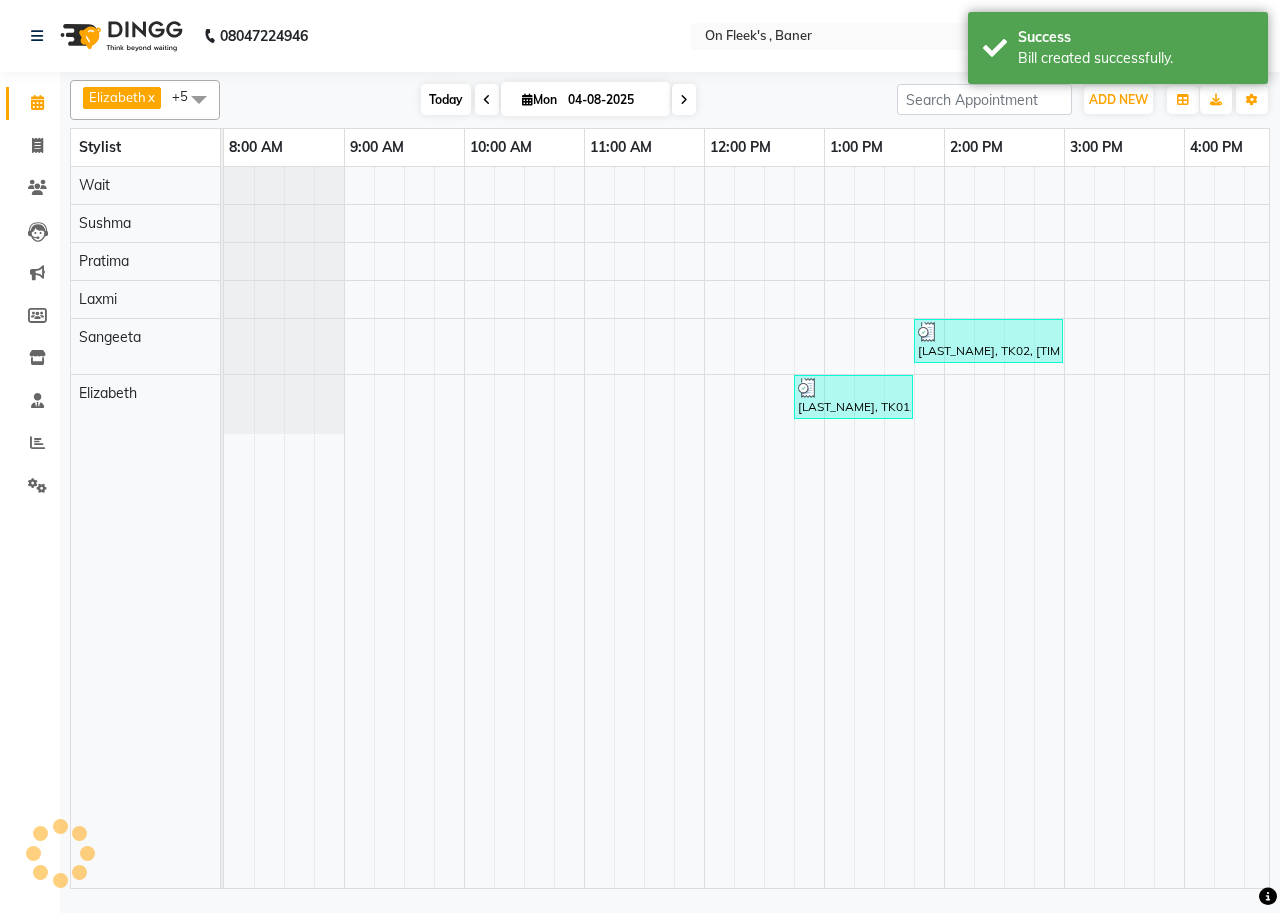 click on "Today" at bounding box center [446, 99] 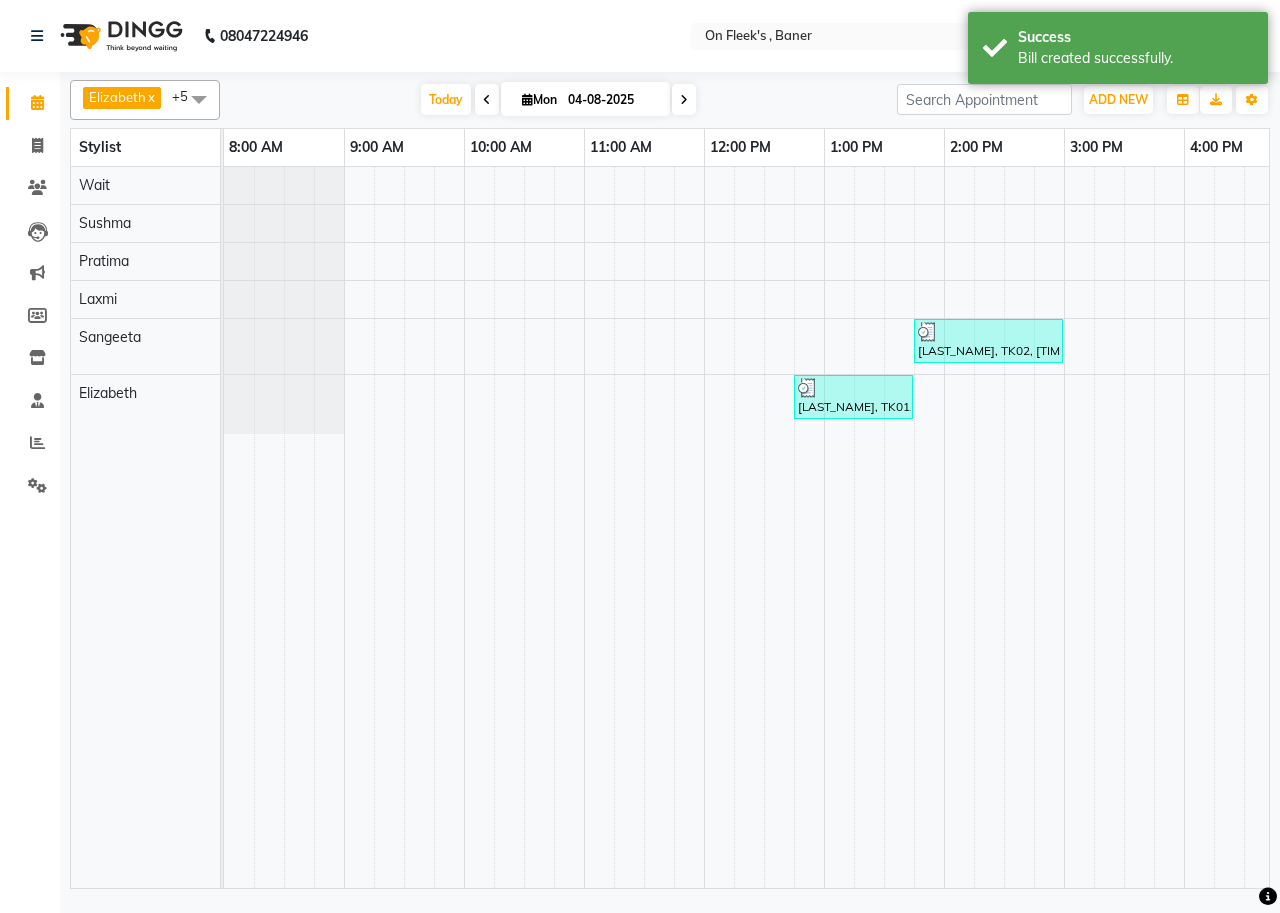 scroll, scrollTop: 0, scrollLeft: 755, axis: horizontal 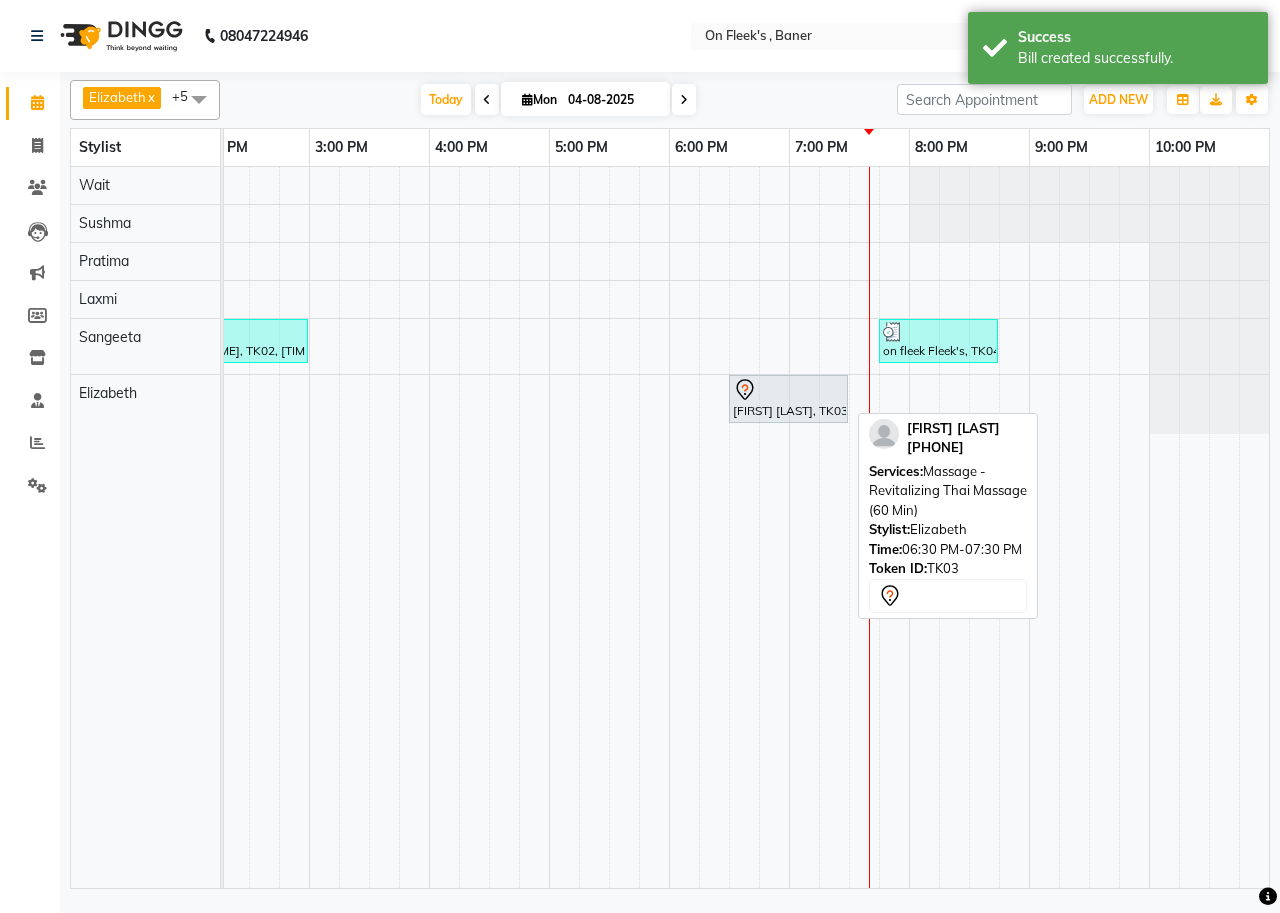 click on "[FIRST] [LAST], TK03, [TIME] - [TIME], Massage - Revitalizing Thai Massage (60 Min)" at bounding box center (788, 399) 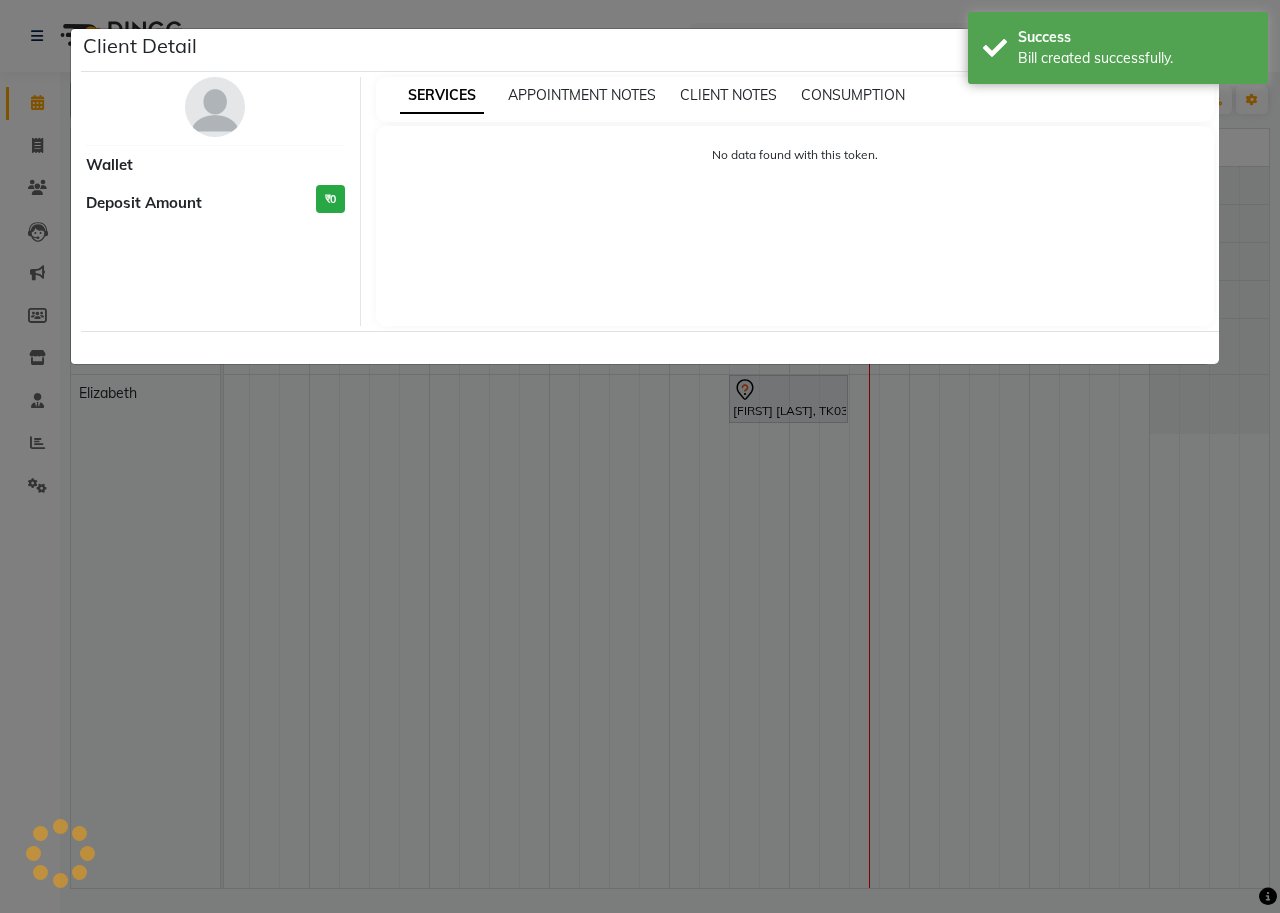 select on "7" 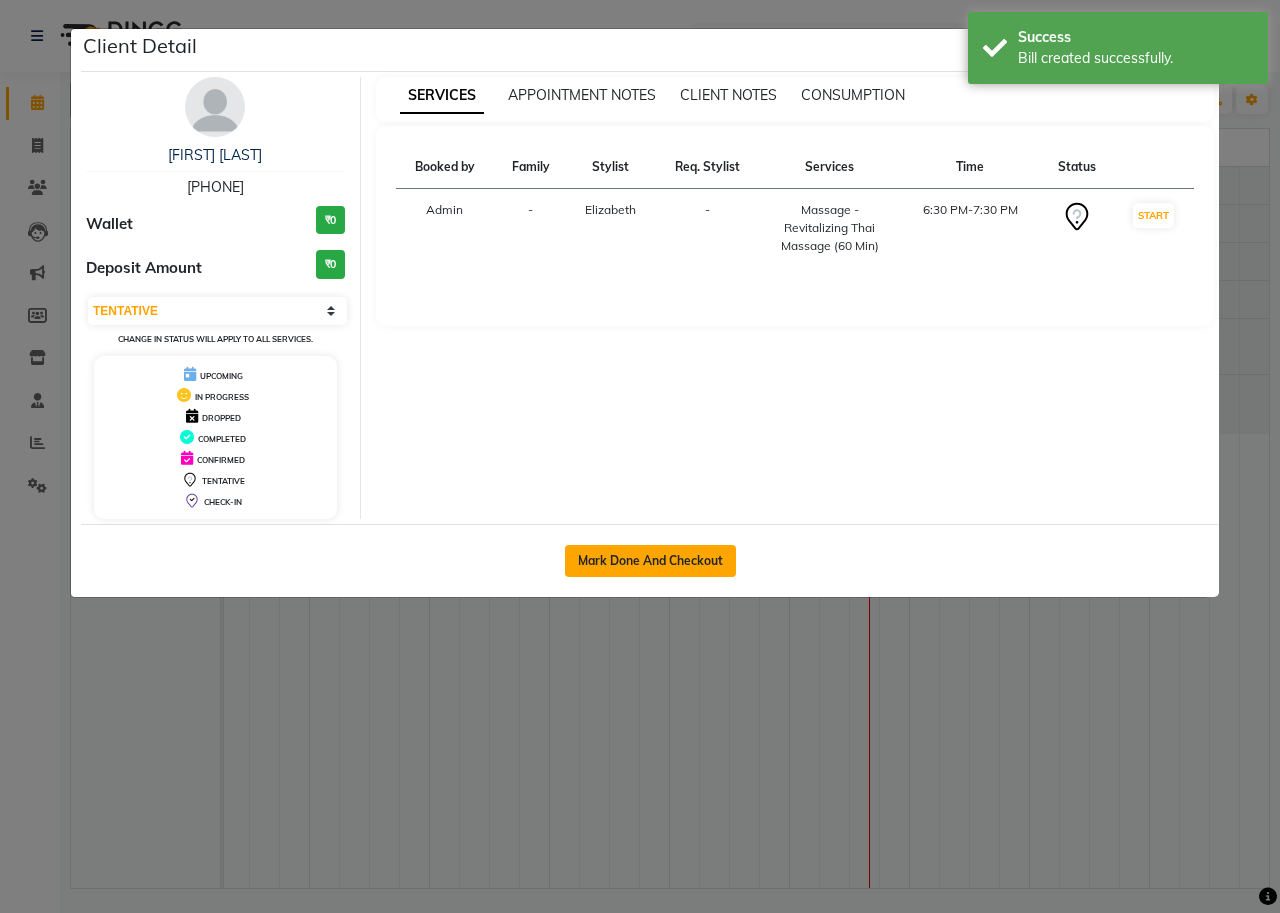 click on "Mark Done And Checkout" 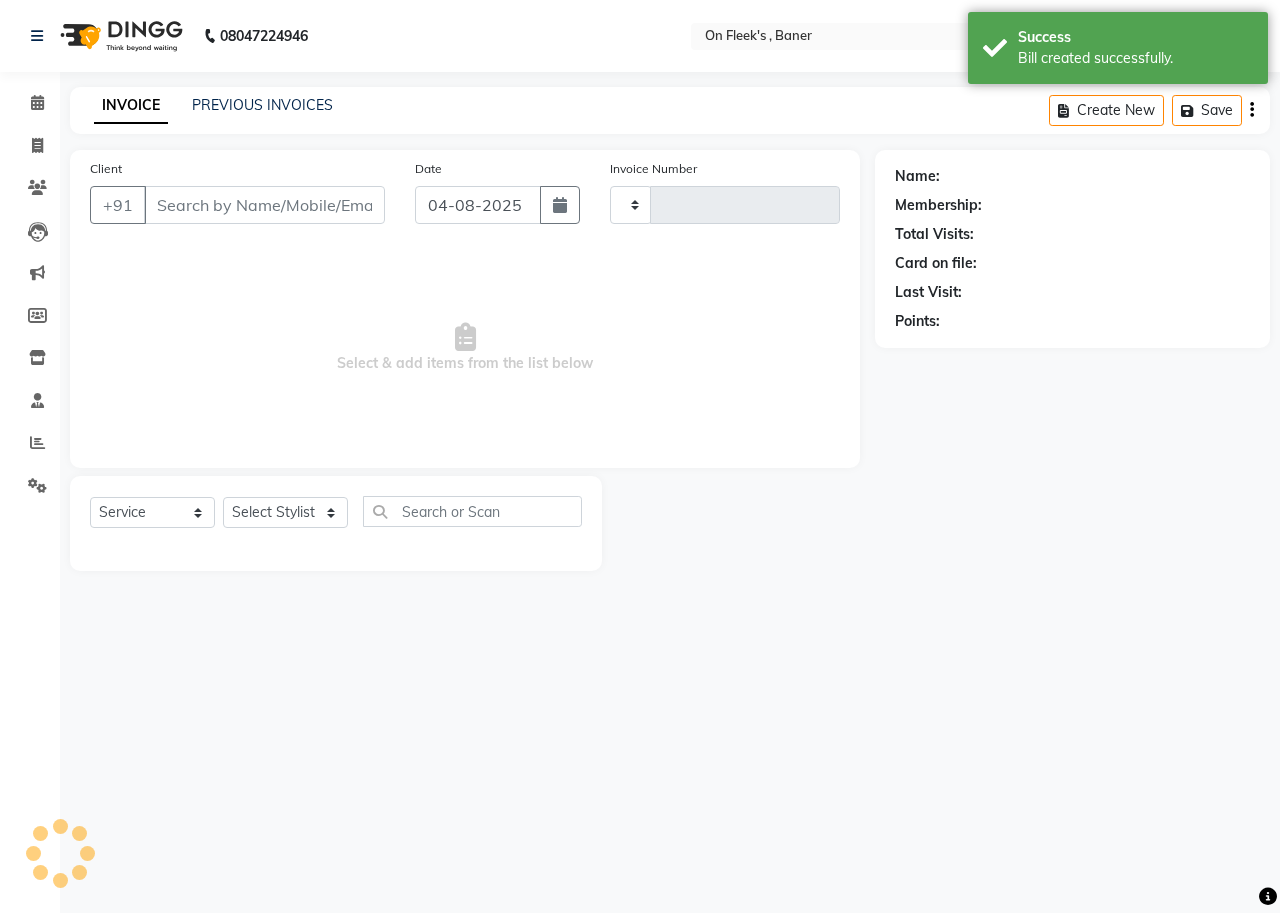 type on "0685" 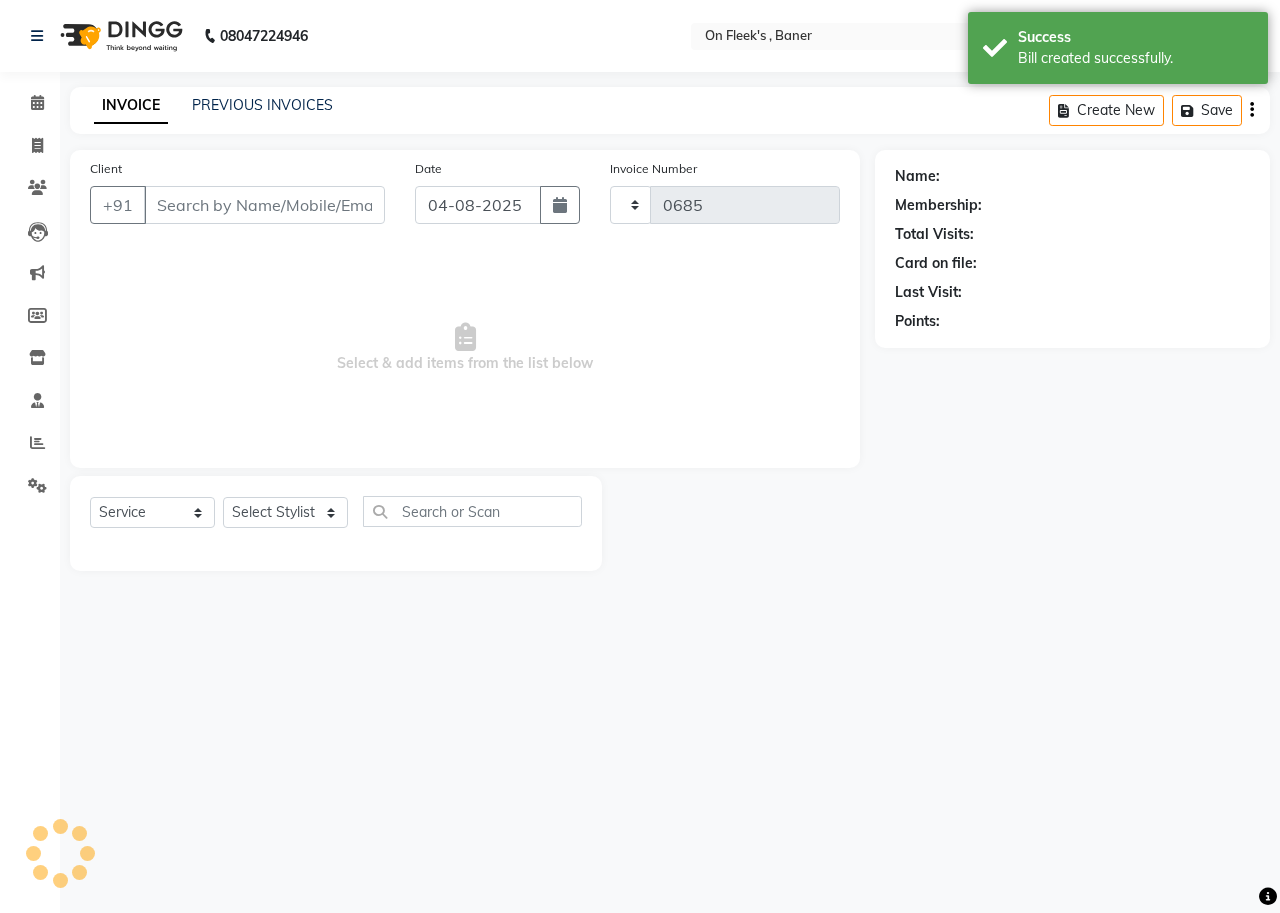 select on "632" 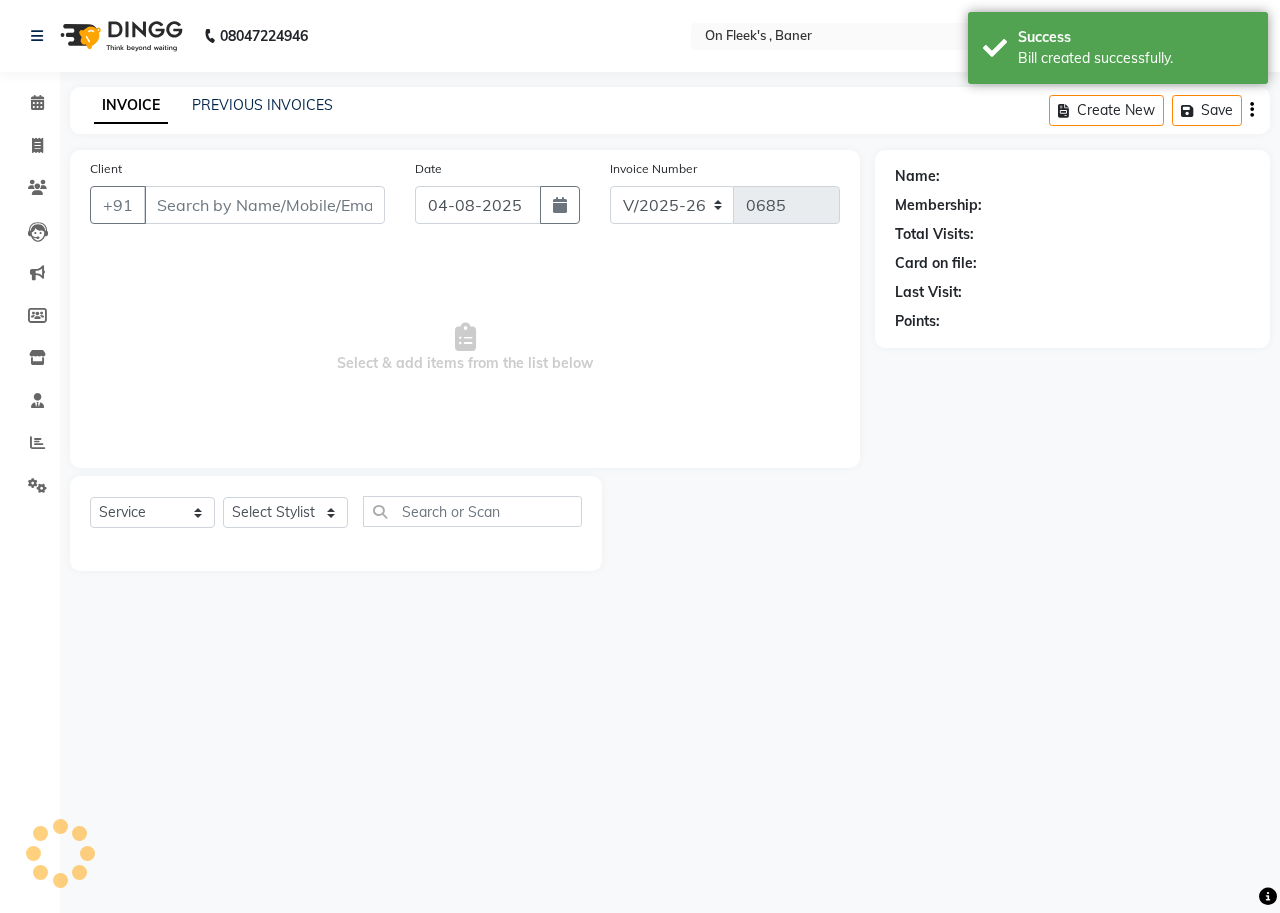 type on "[PHONE]" 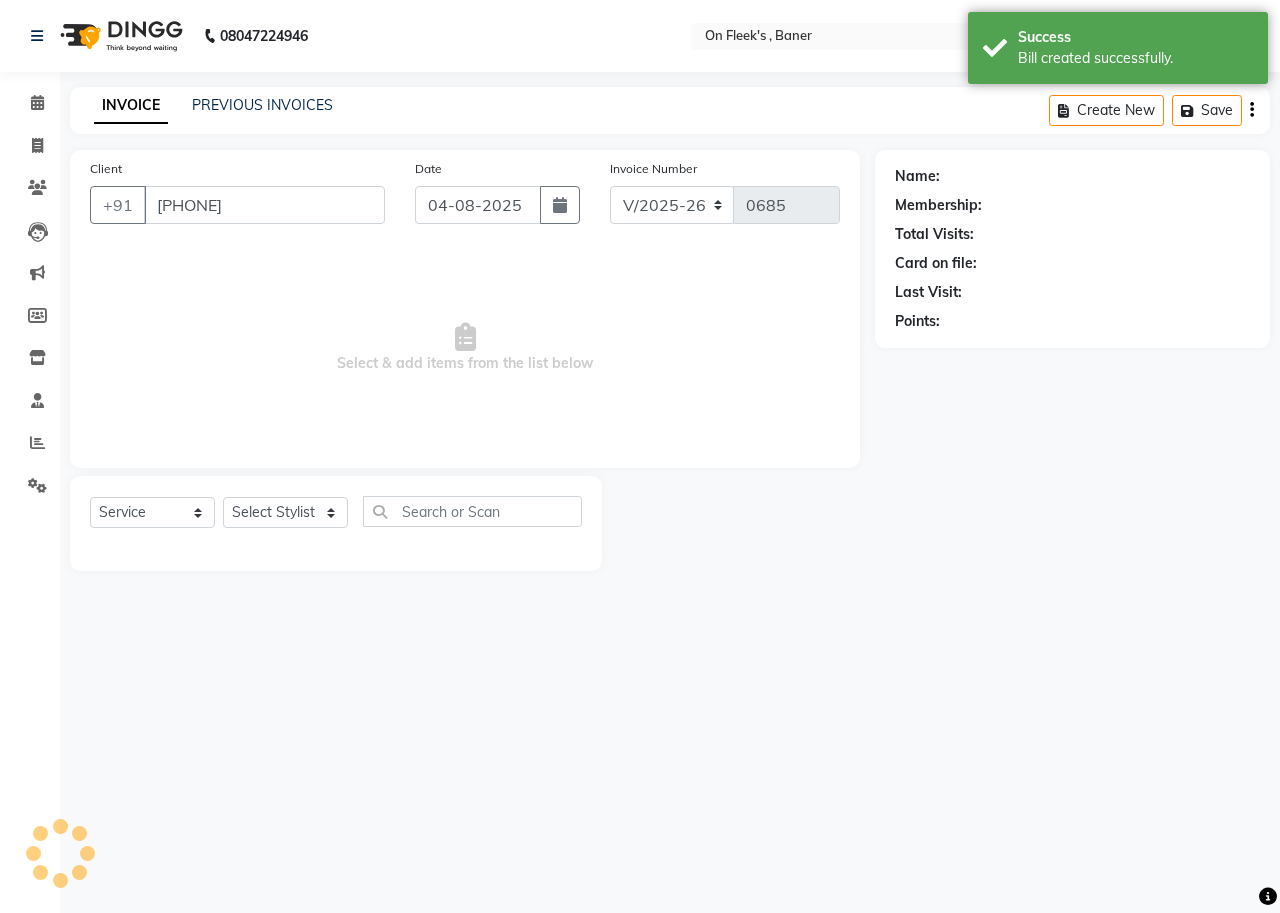 select on "84499" 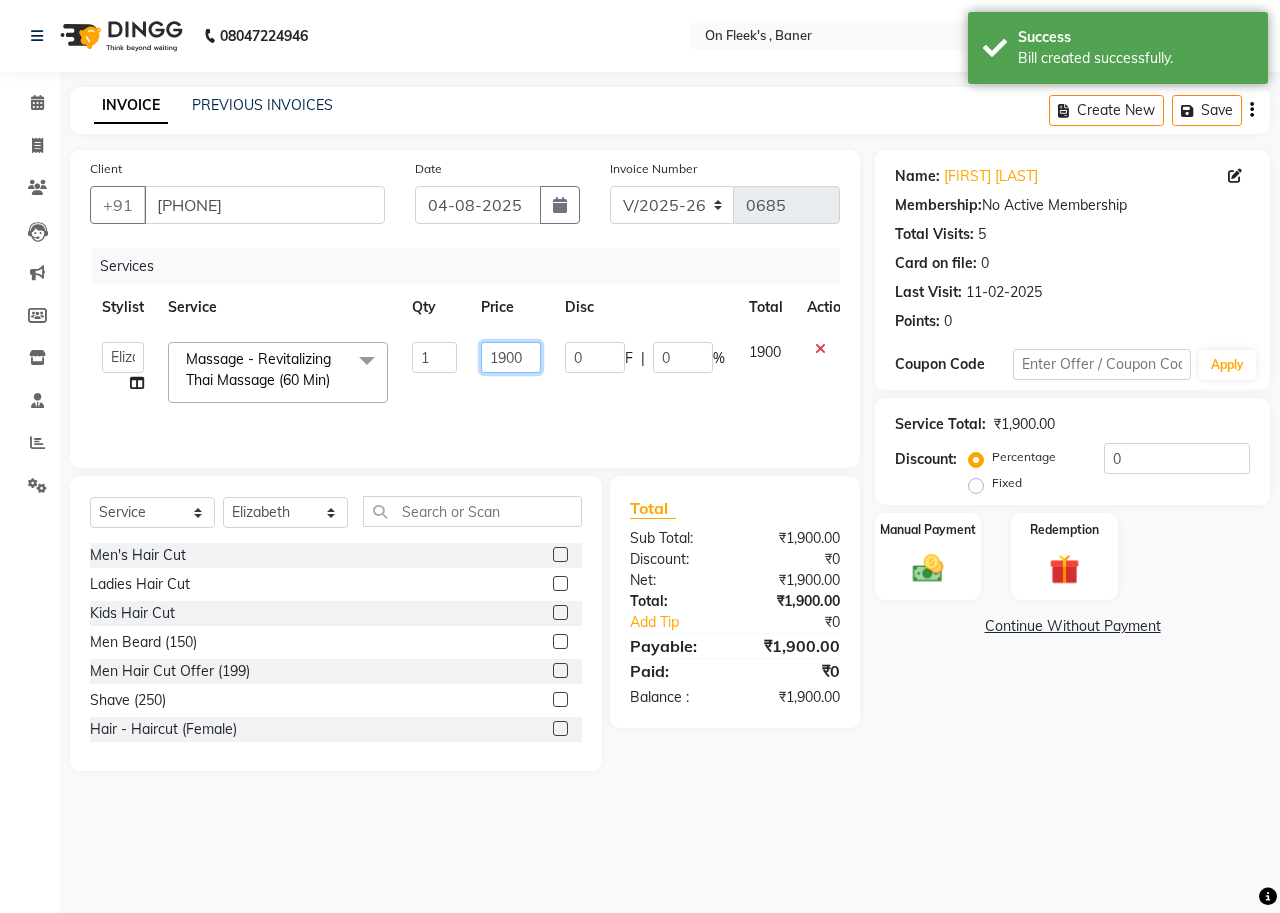 click on "1900" 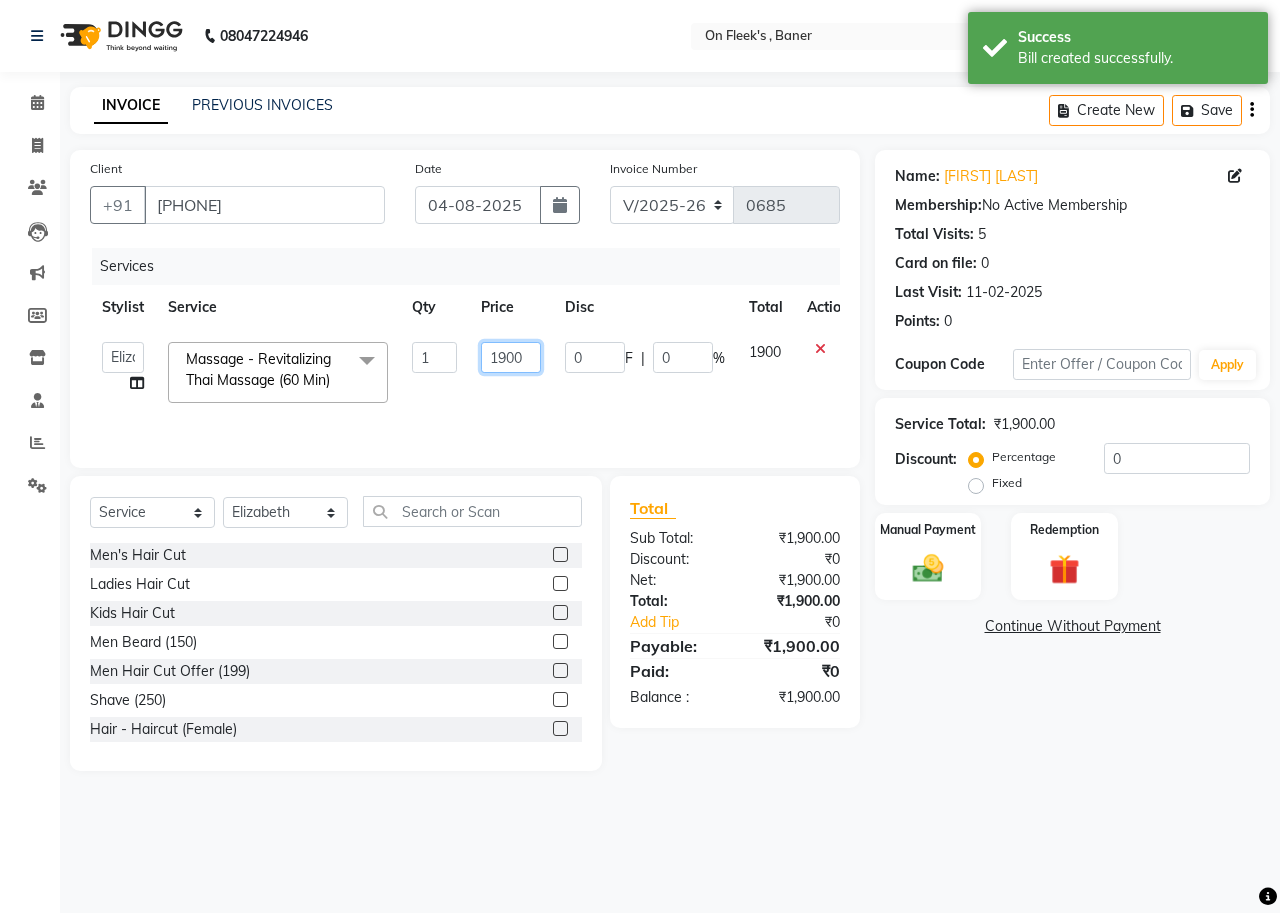 click on "1900" 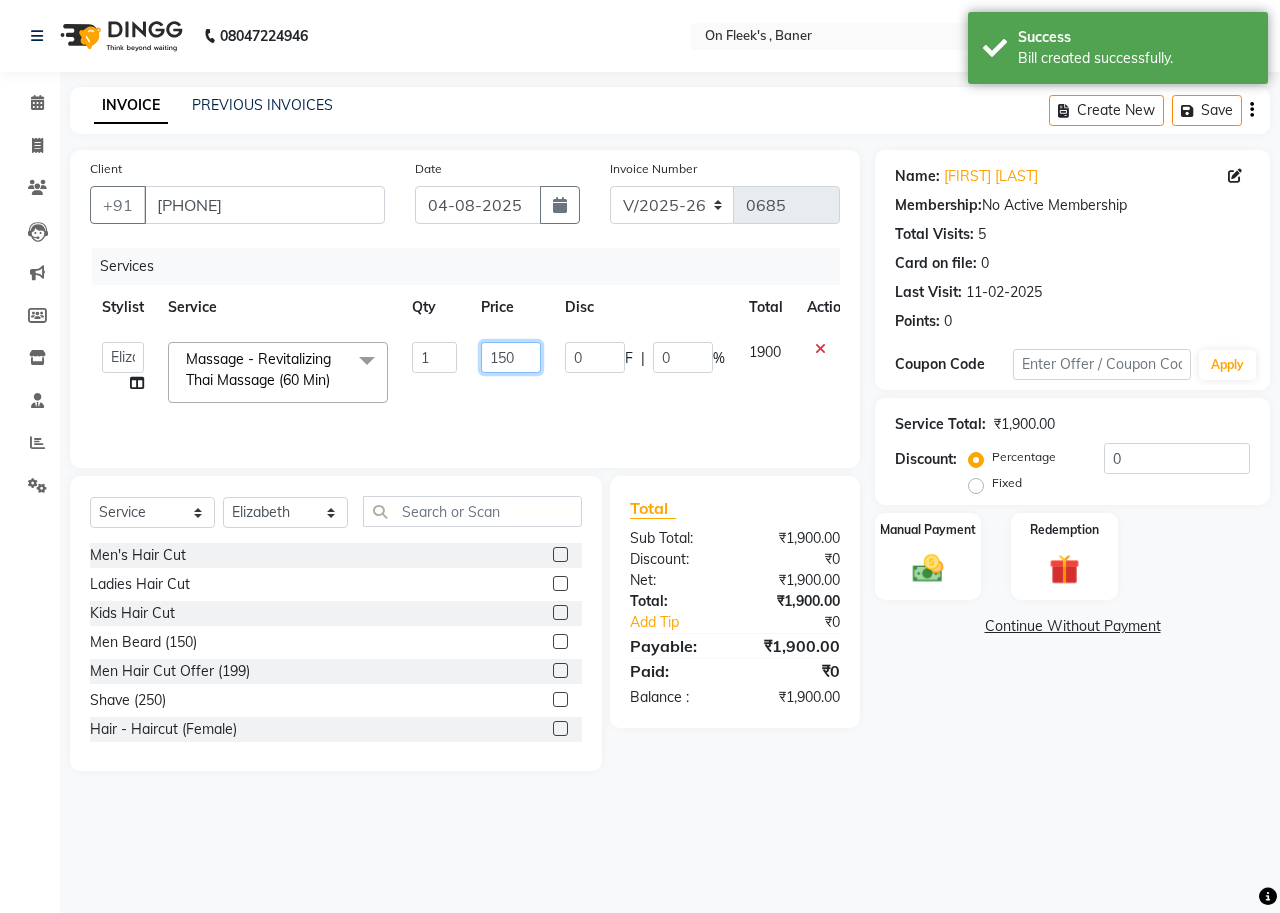 type on "1500" 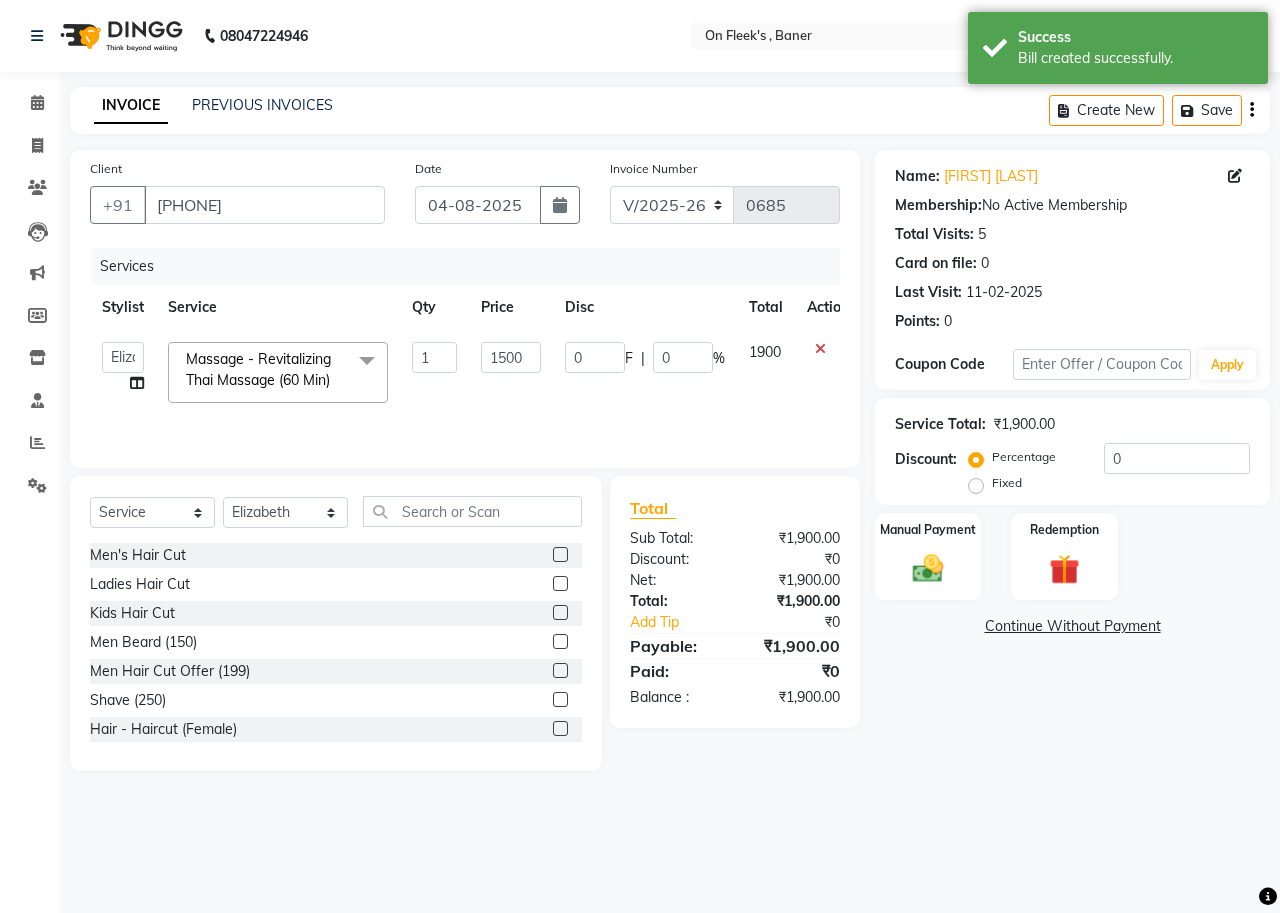 click on "Name: [FIRST] [LAST] Membership:  No Active Membership  Total Visits:  5 Card on file:  0 Last Visit:   [DATE] Points:   0  Coupon Code Apply Service Total:  ₹1,900.00  Discount:  Percentage   Fixed  0 Manual Payment Redemption  Continue Without Payment" 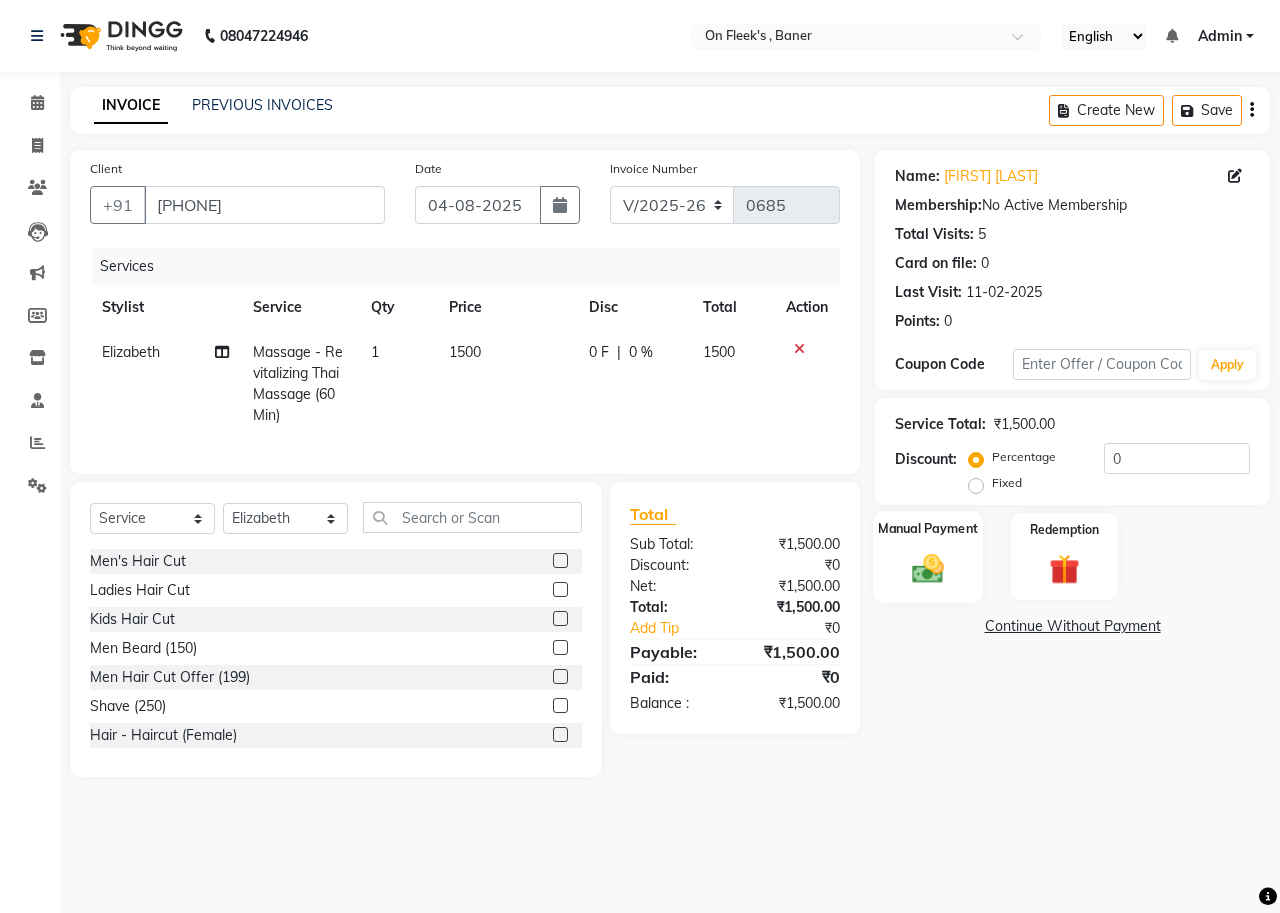 click 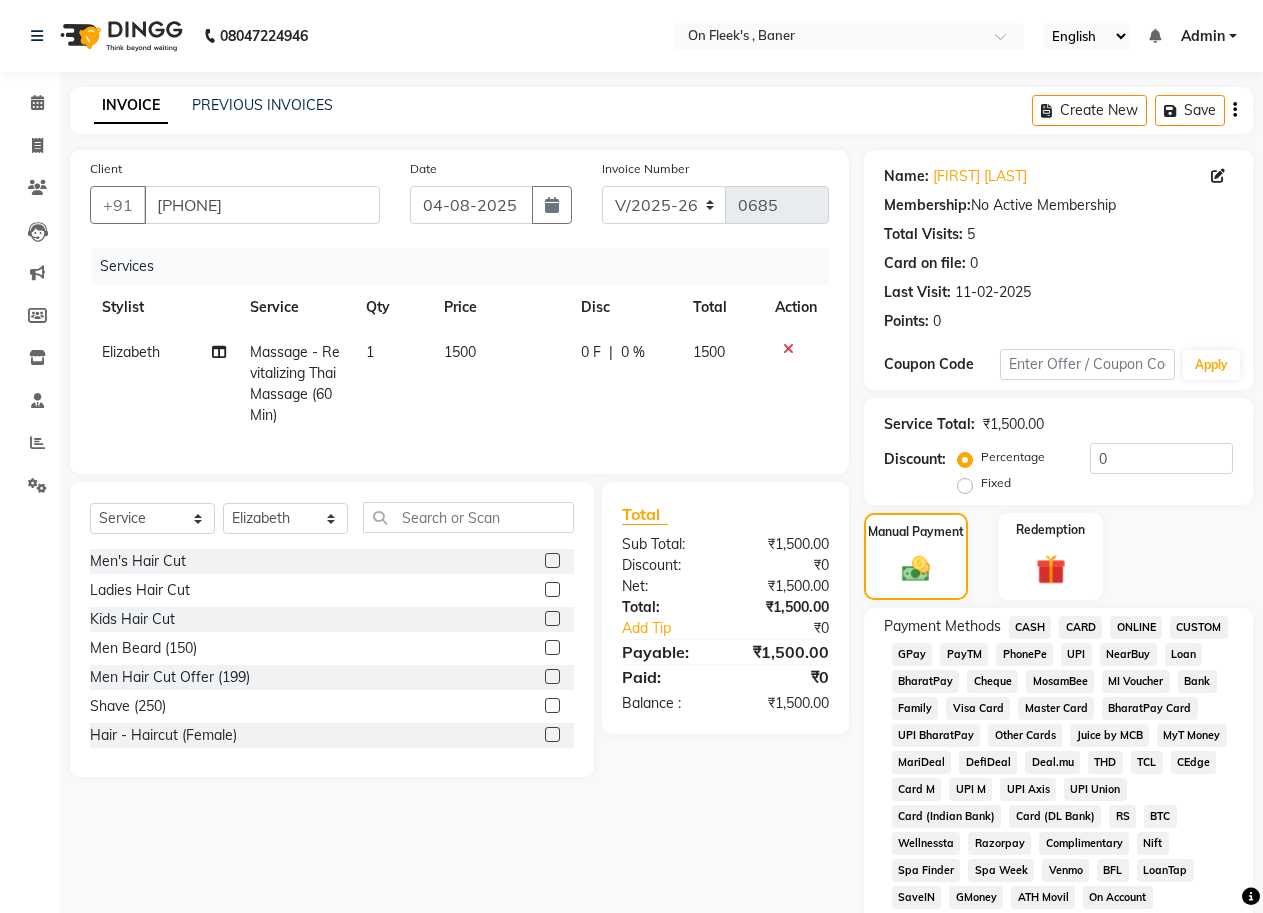 click on "CASH" 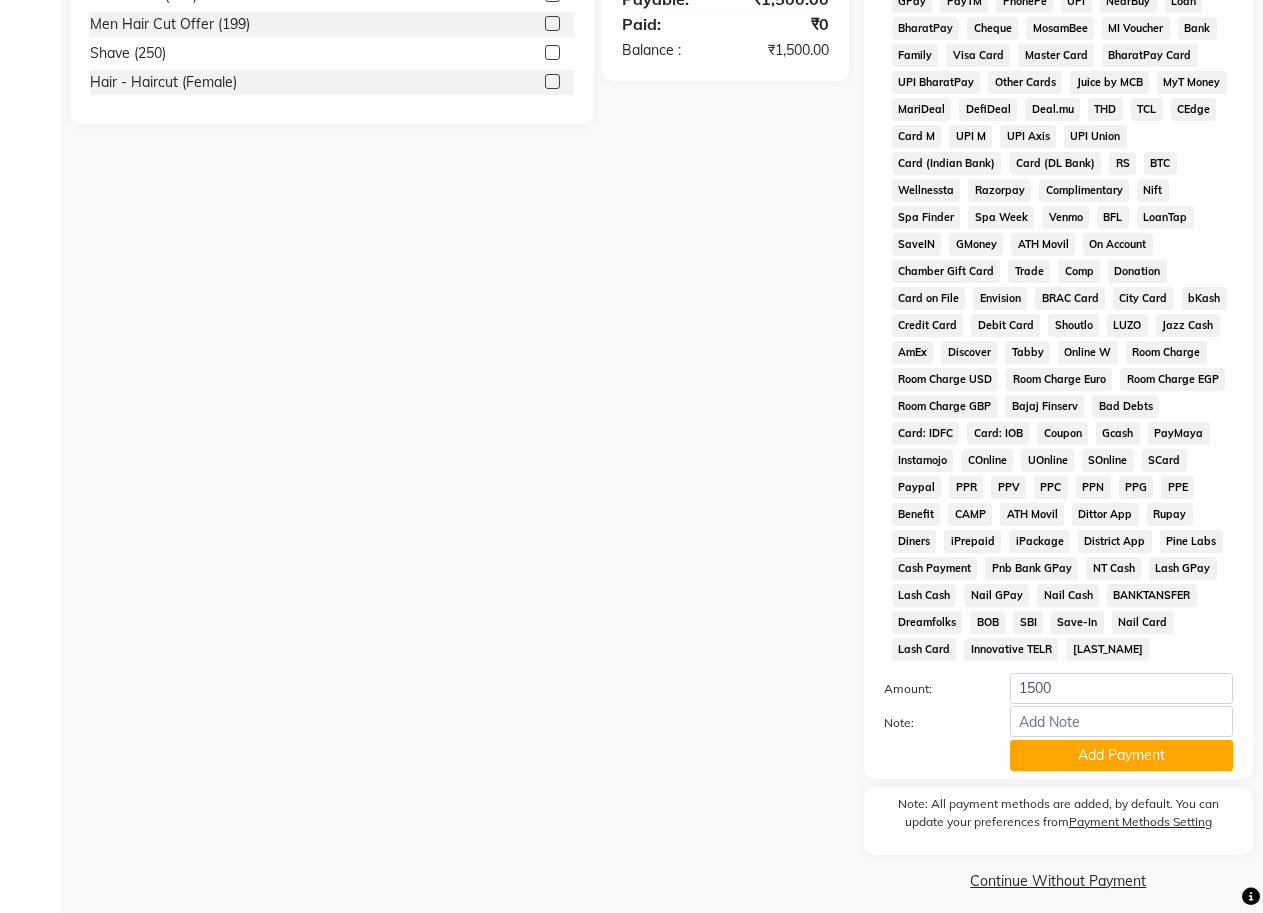 scroll, scrollTop: 666, scrollLeft: 0, axis: vertical 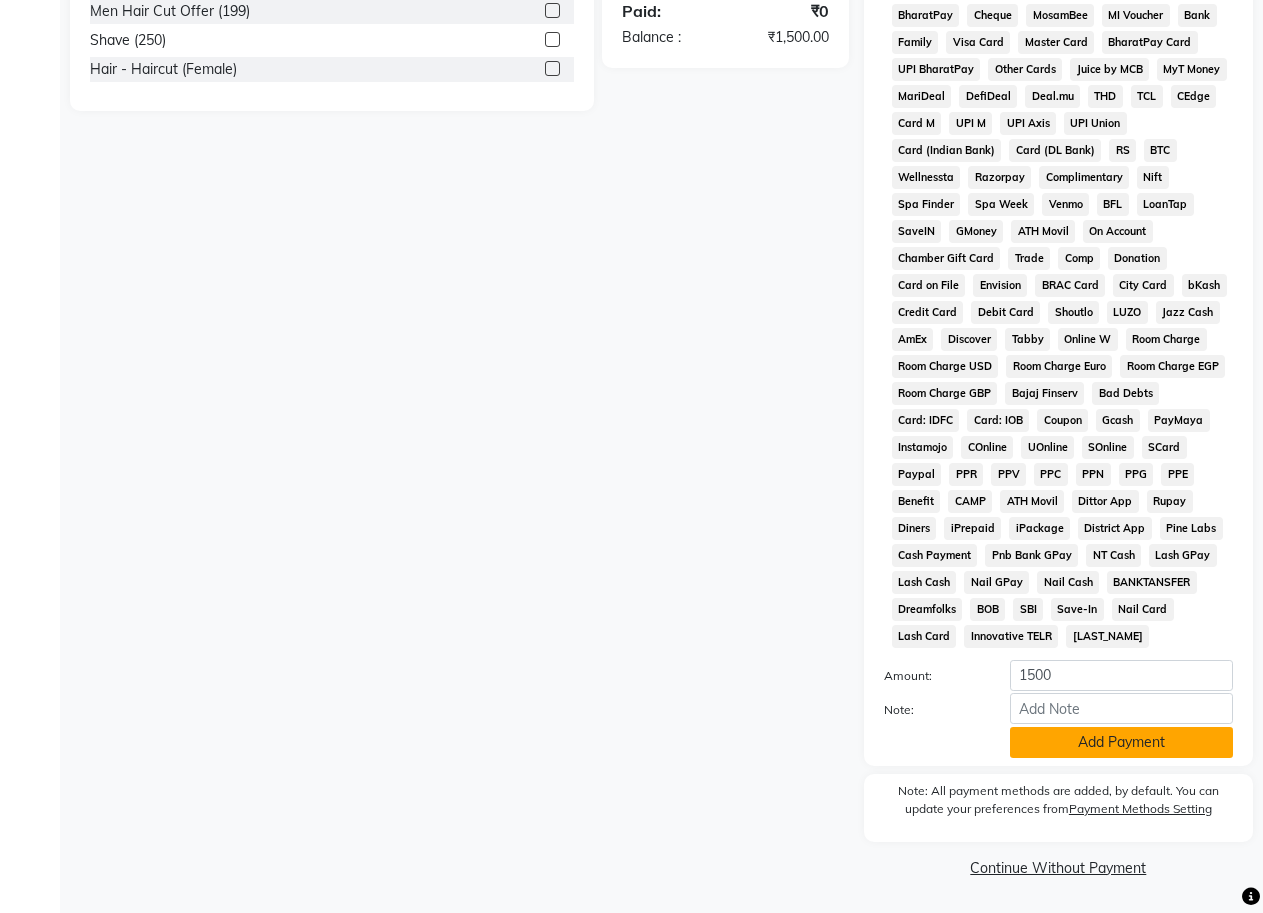 click on "Add Payment" 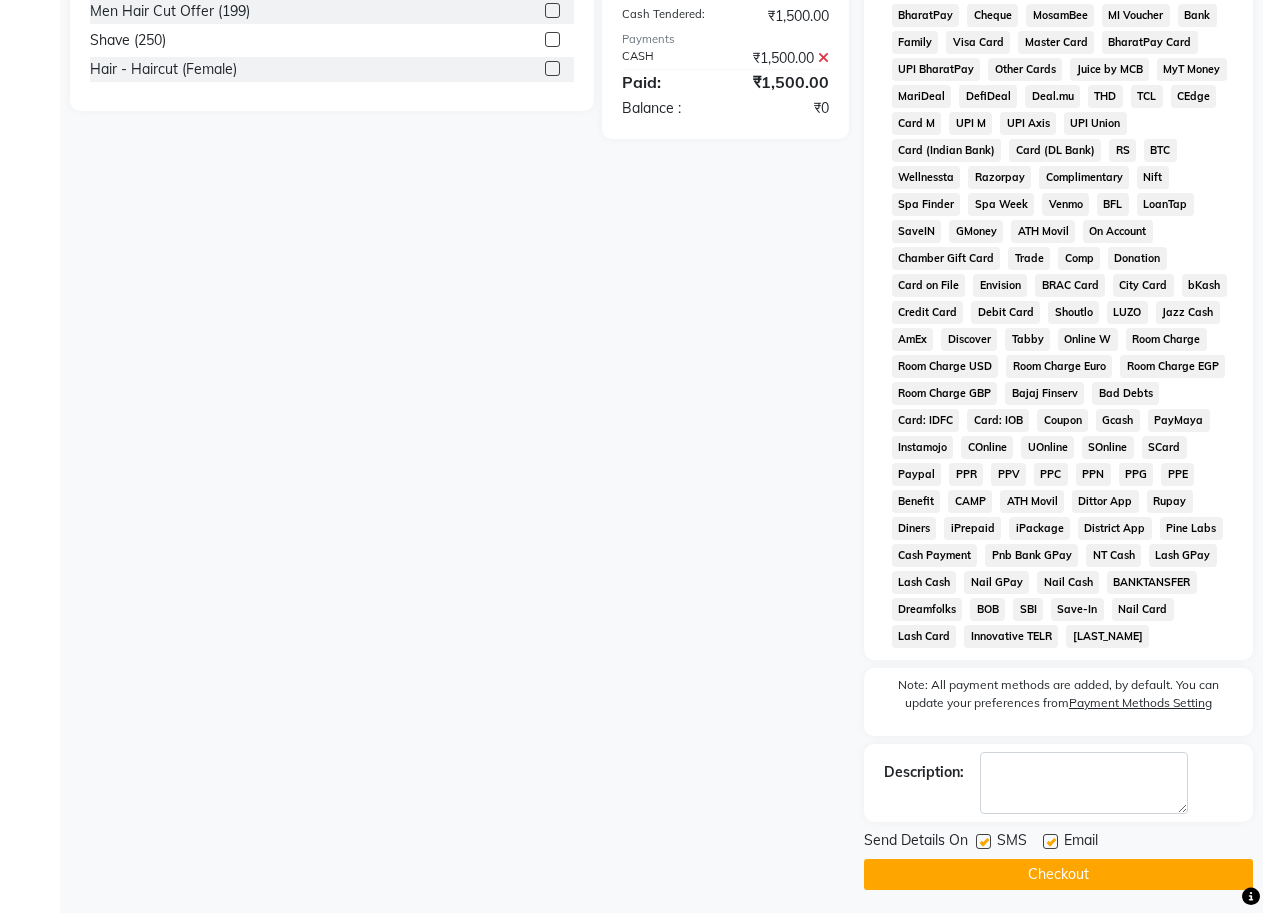 click 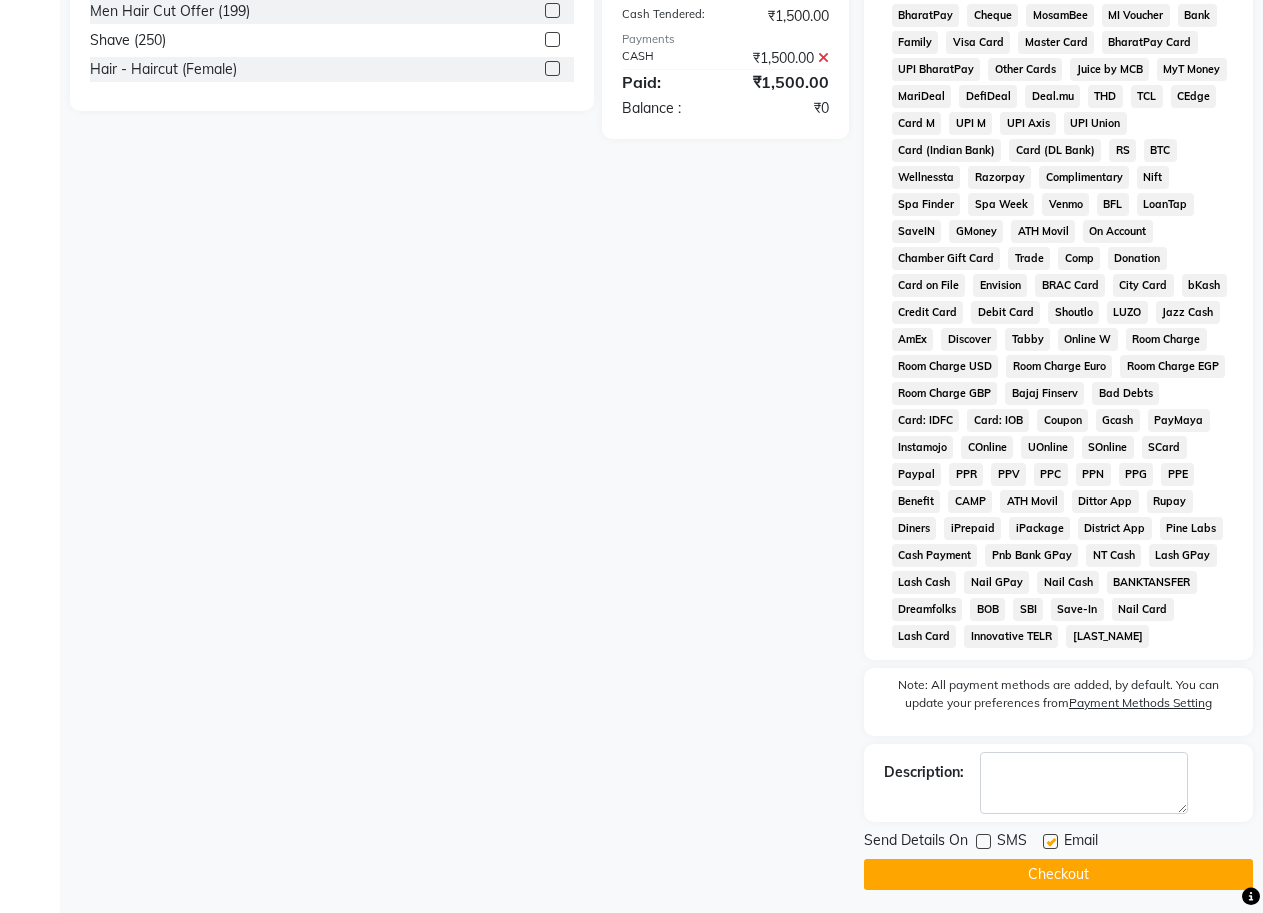 click on "Checkout" 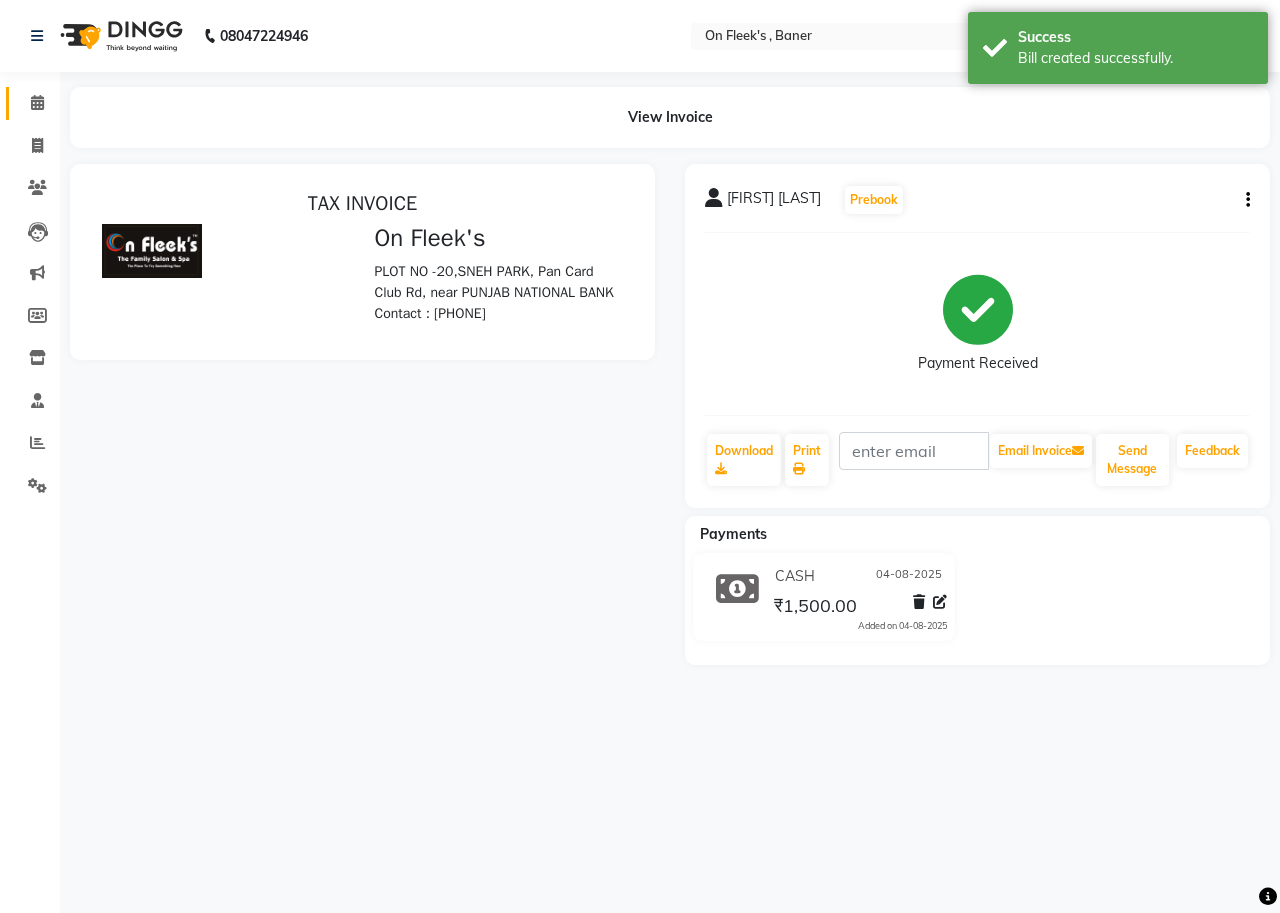scroll, scrollTop: 0, scrollLeft: 0, axis: both 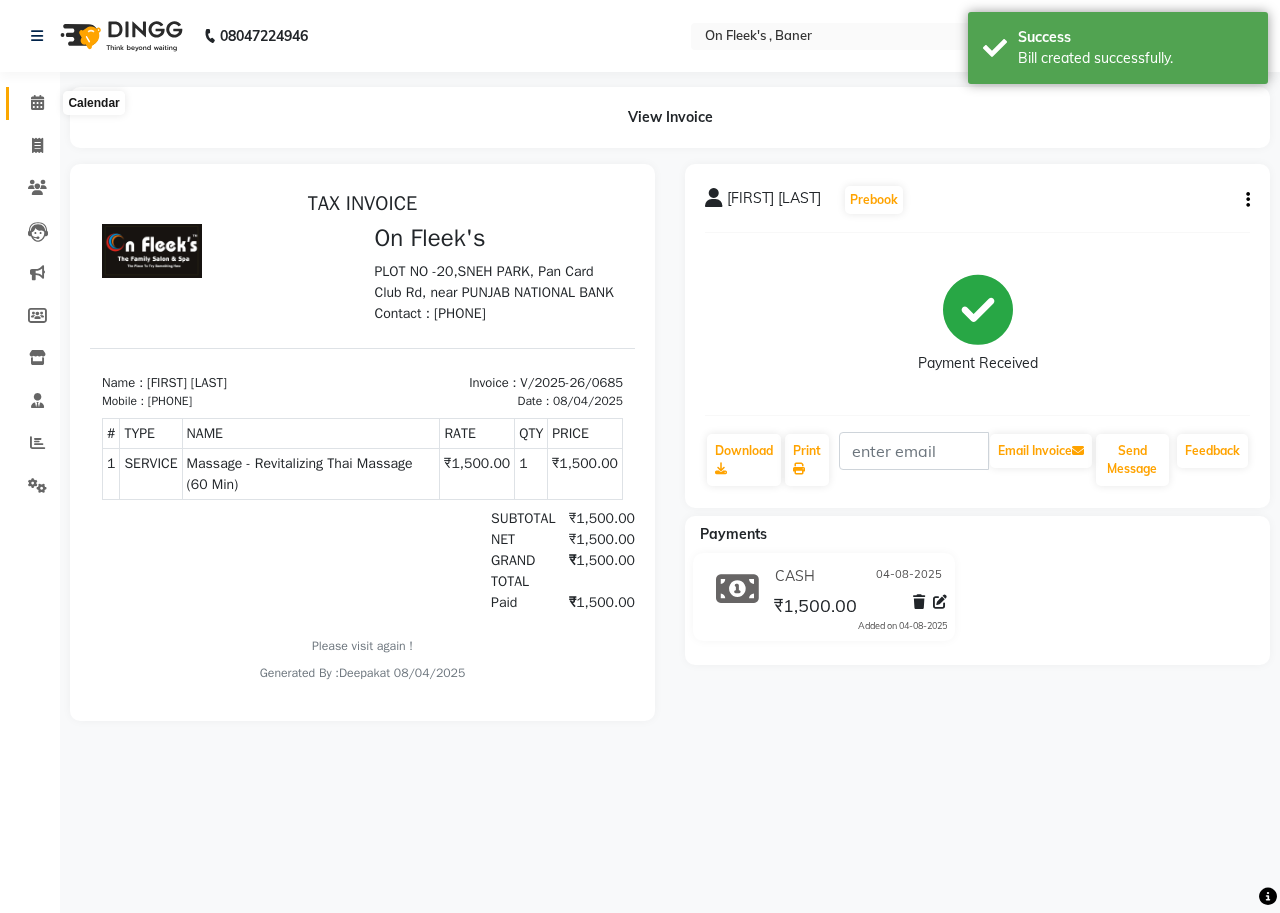 click 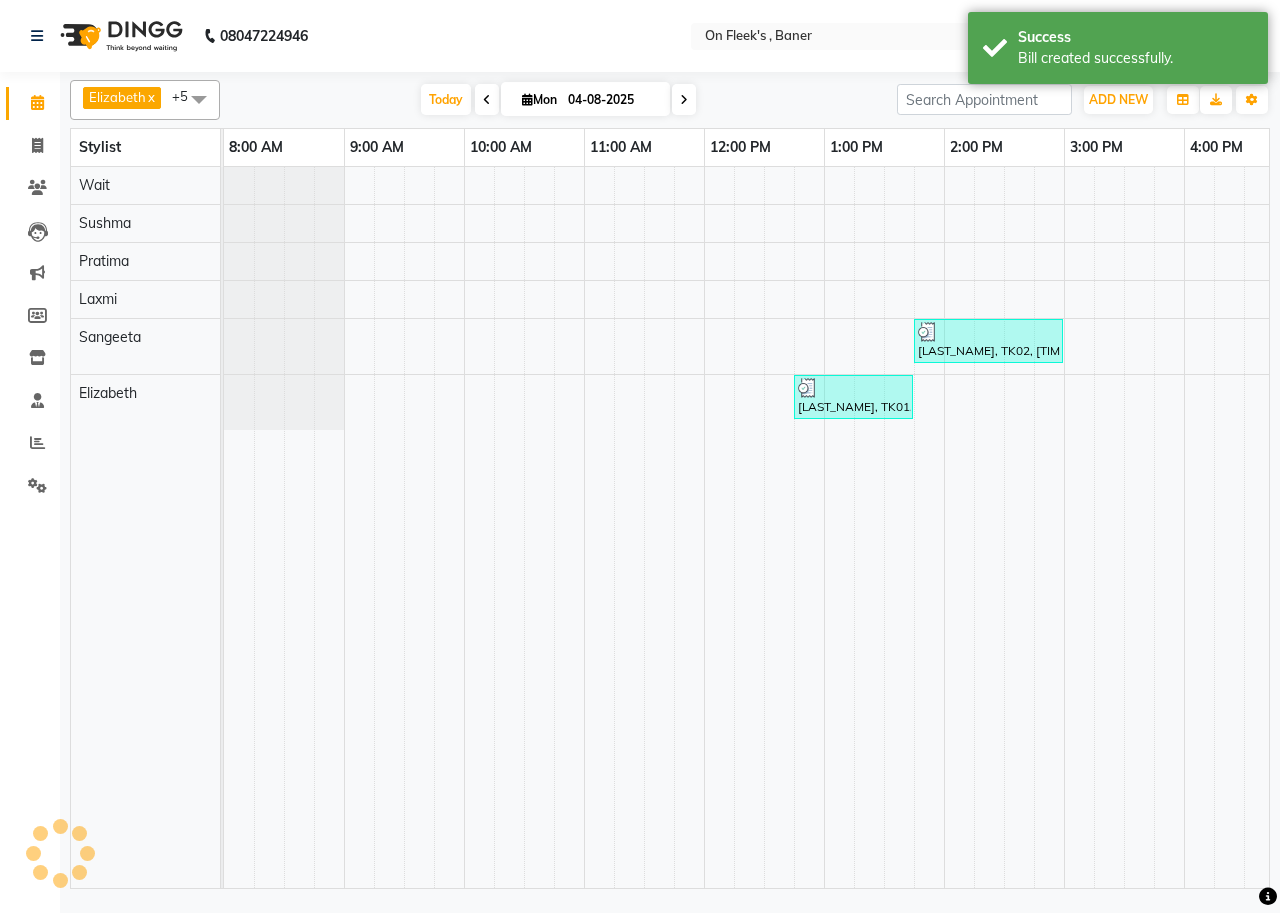 scroll, scrollTop: 0, scrollLeft: 0, axis: both 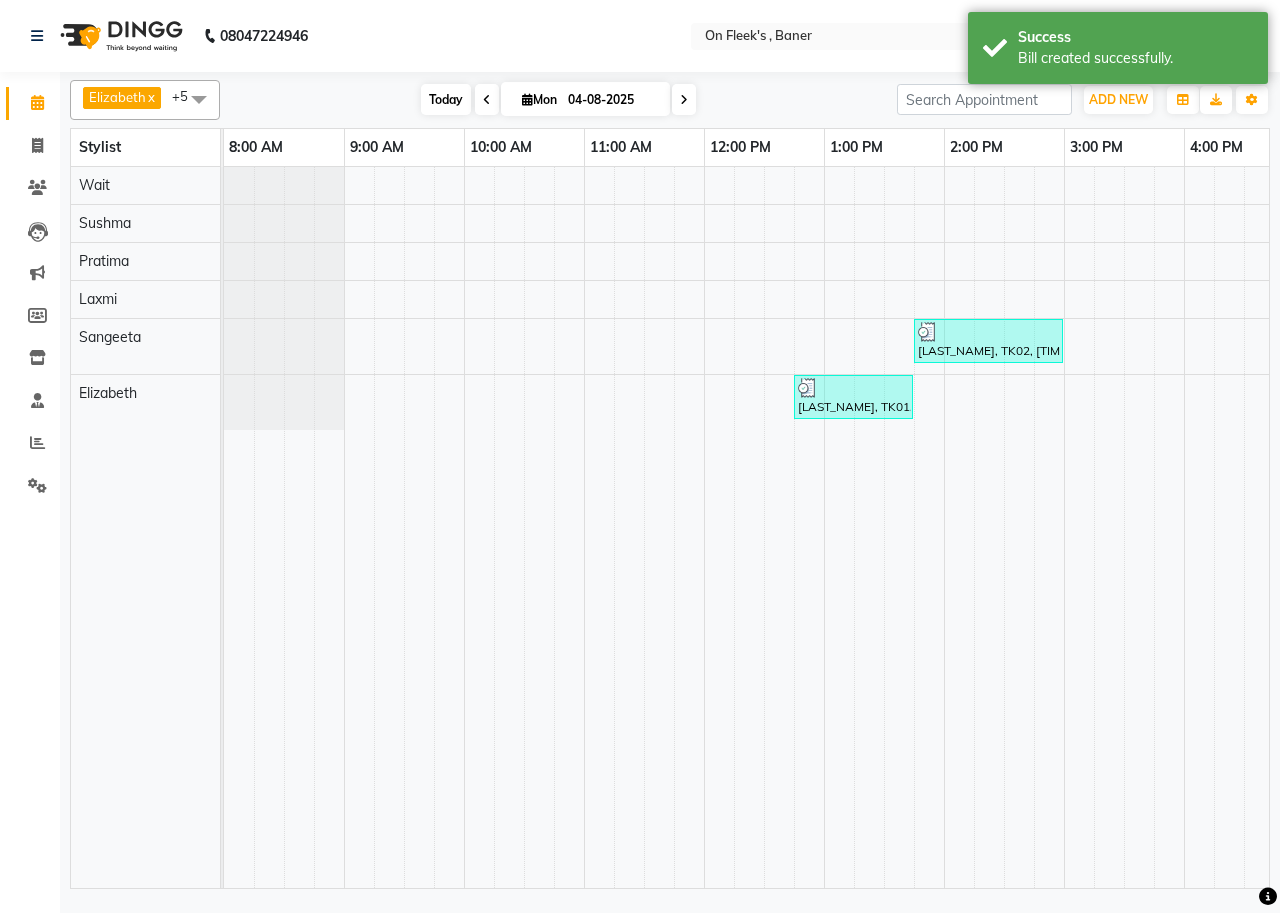 click on "Today" at bounding box center (446, 99) 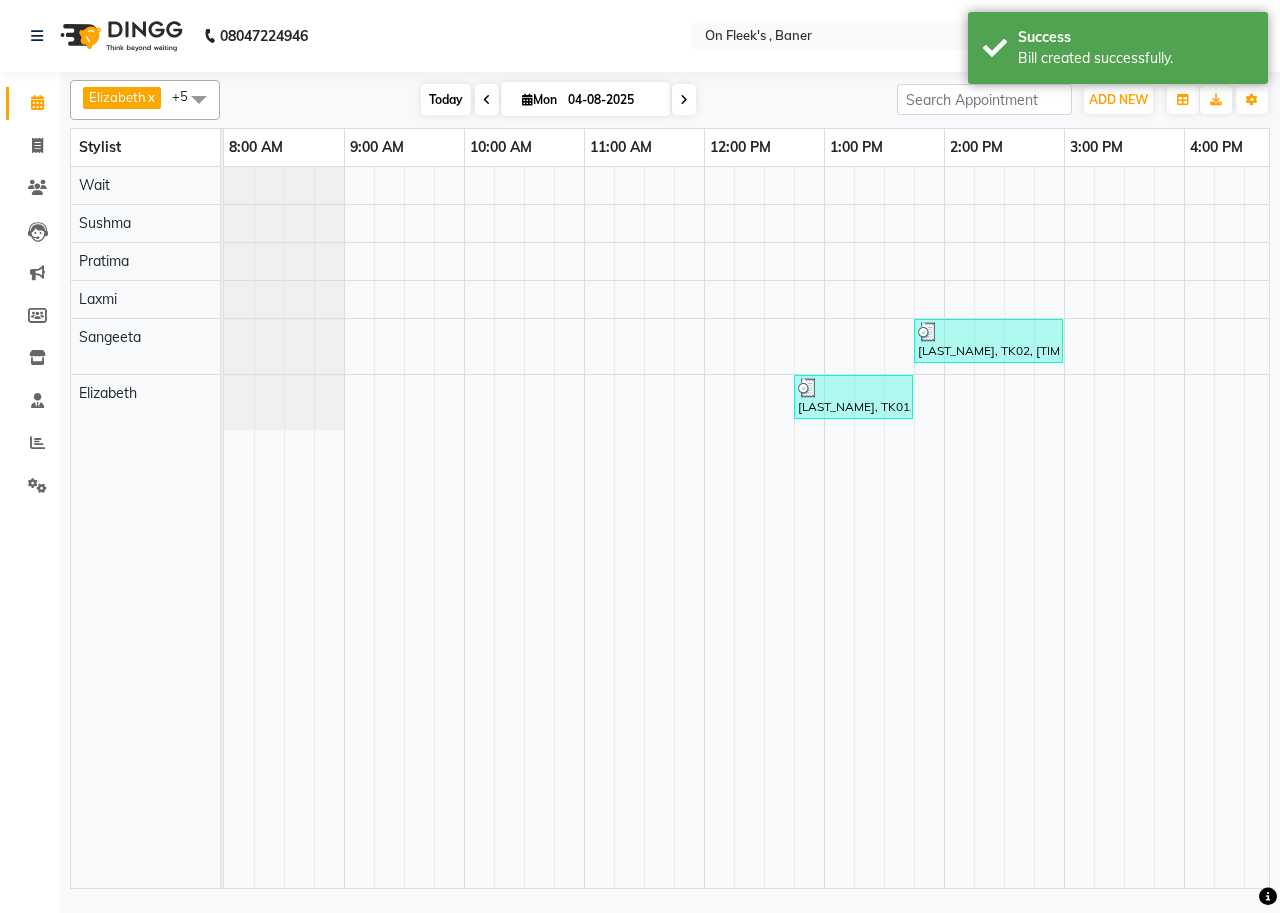 scroll, scrollTop: 0, scrollLeft: 755, axis: horizontal 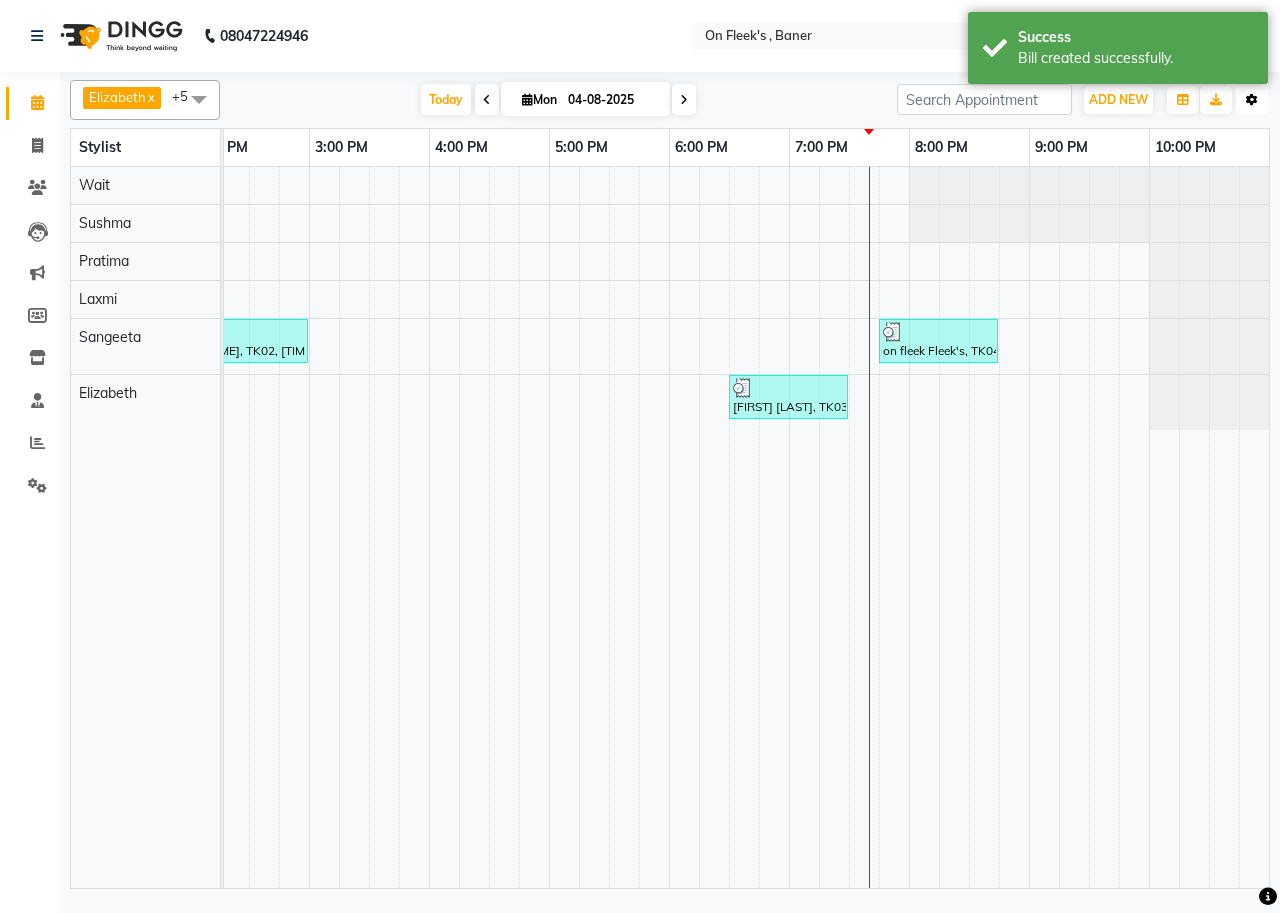 click on "Toggle Dropdown" at bounding box center [1252, 100] 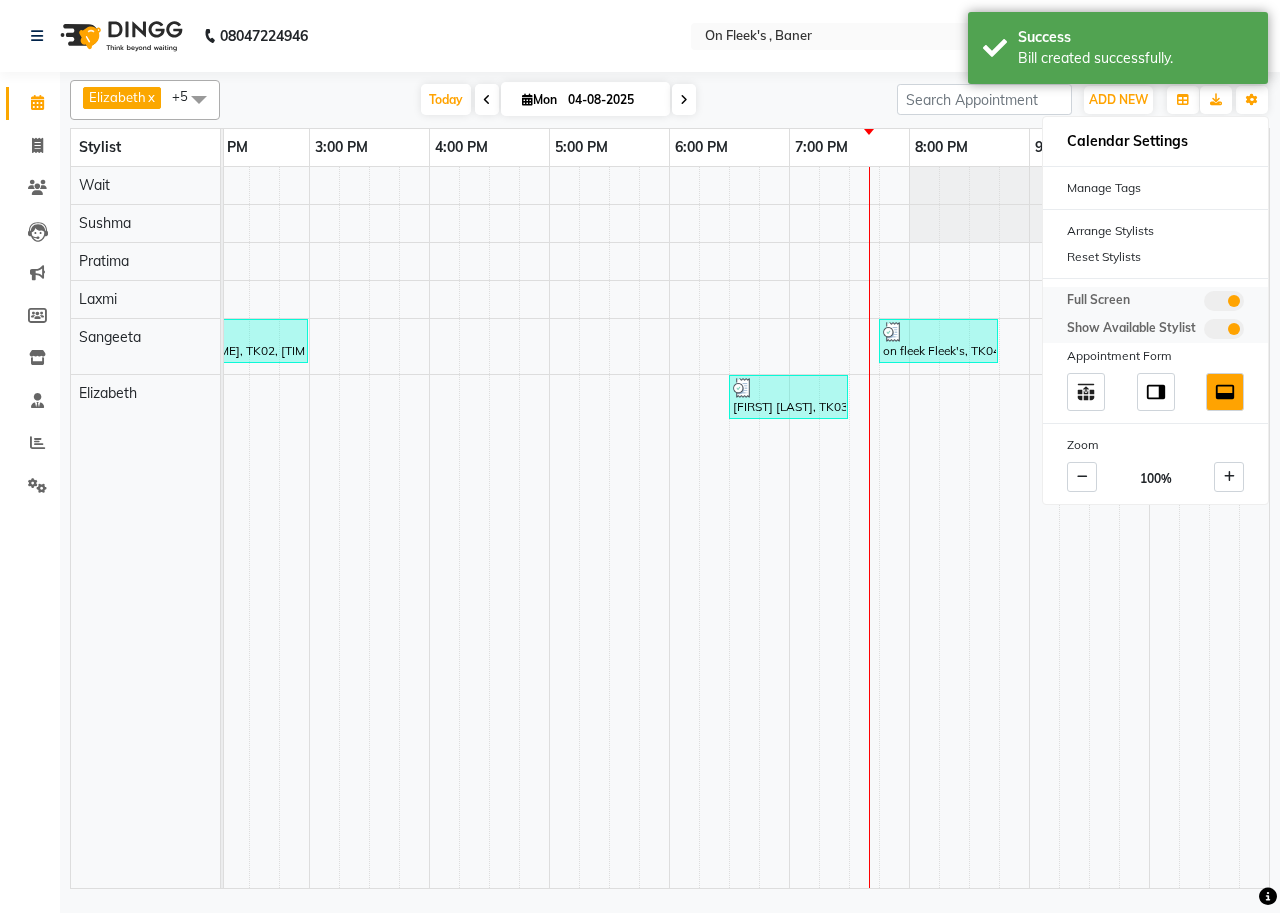 click at bounding box center (1224, 301) 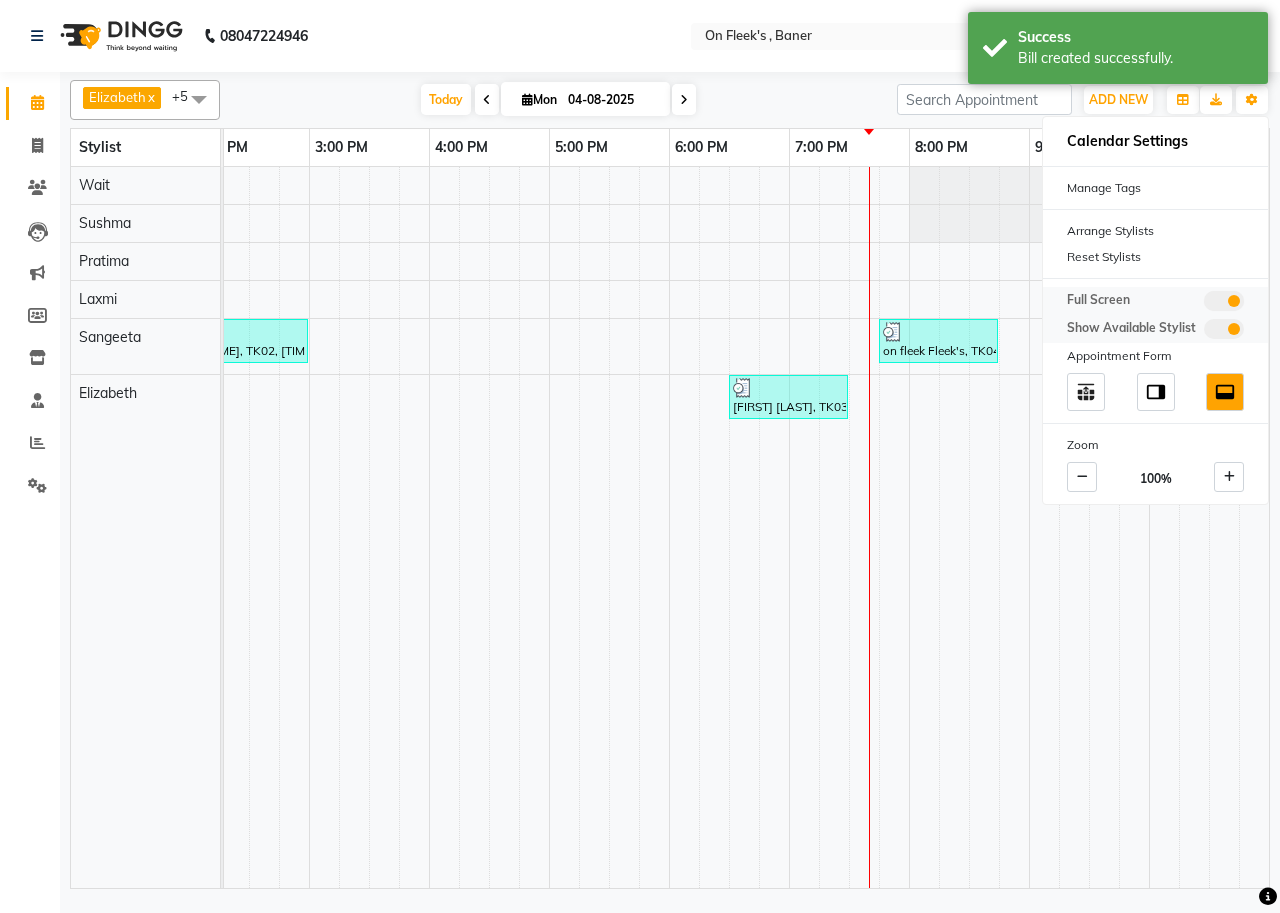 click at bounding box center (1204, 304) 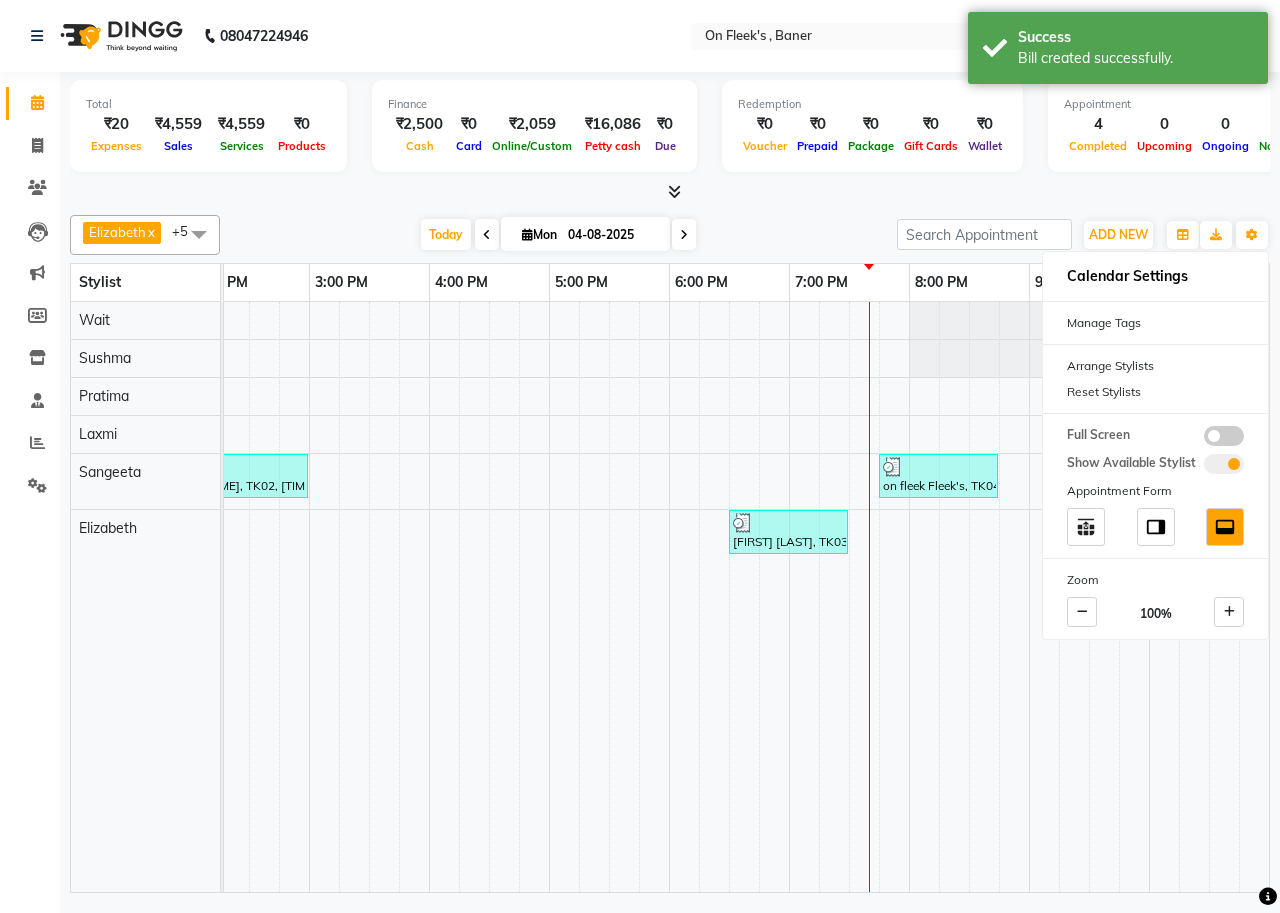 click at bounding box center [674, 191] 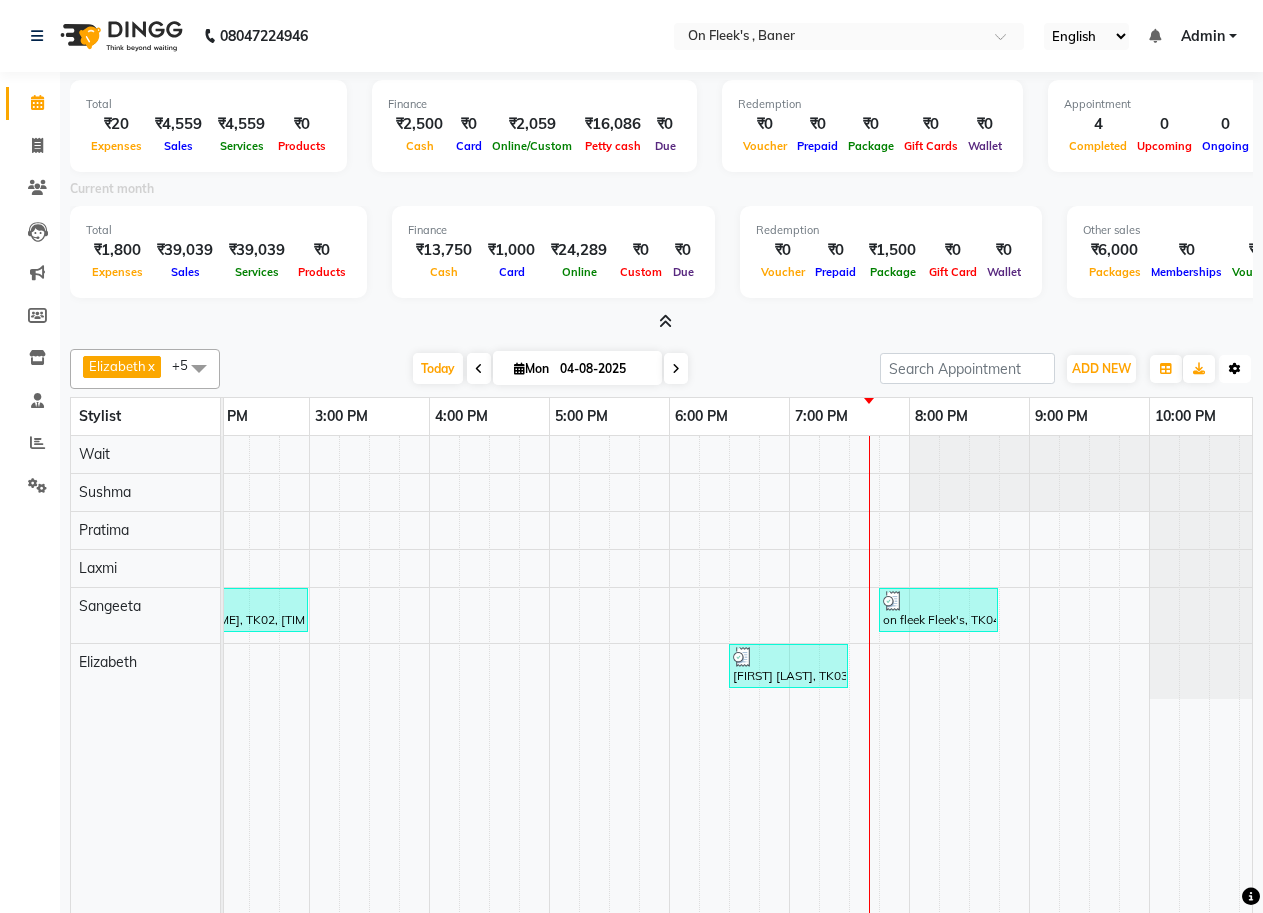 click on "Toggle Dropdown" at bounding box center (1235, 369) 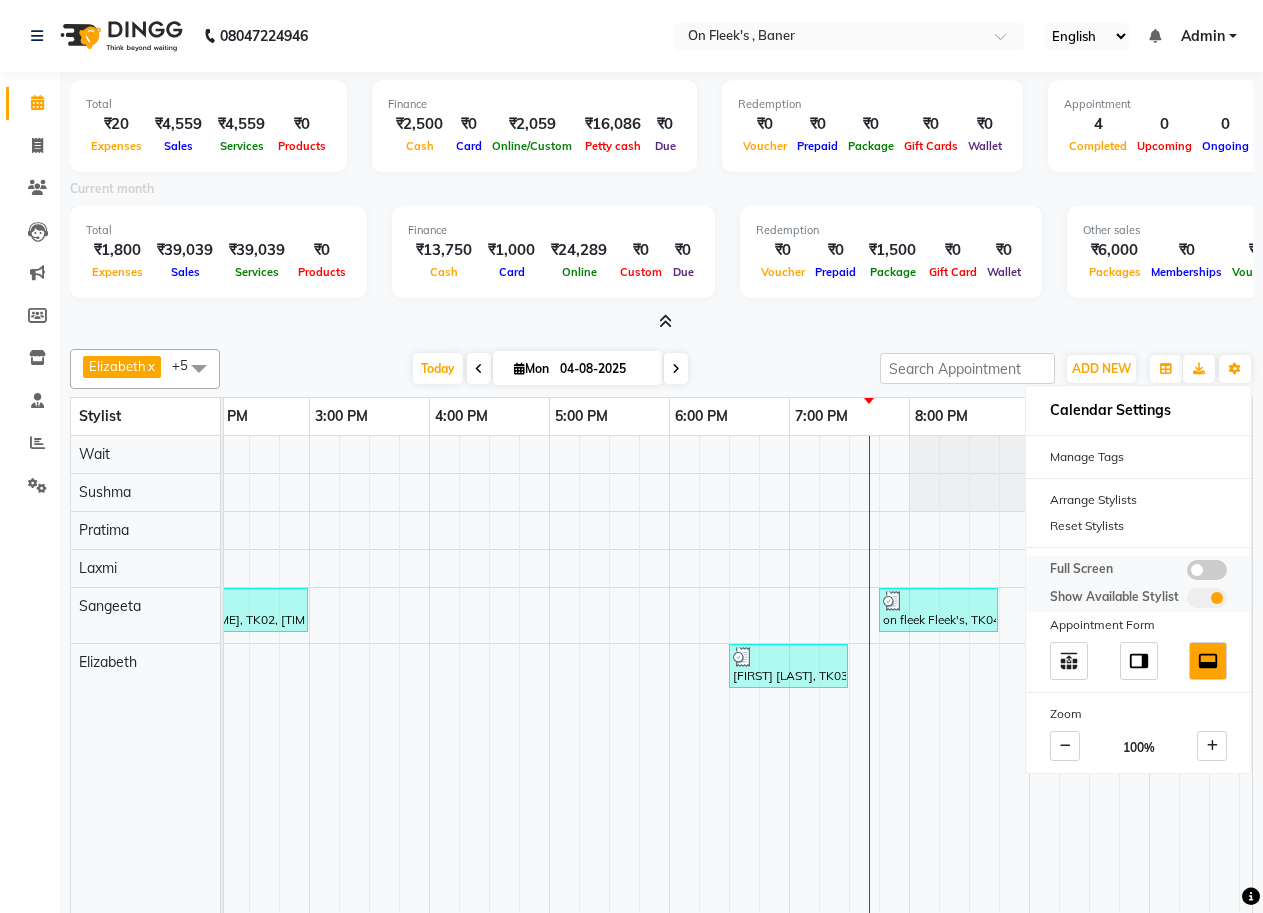 click at bounding box center [1207, 570] 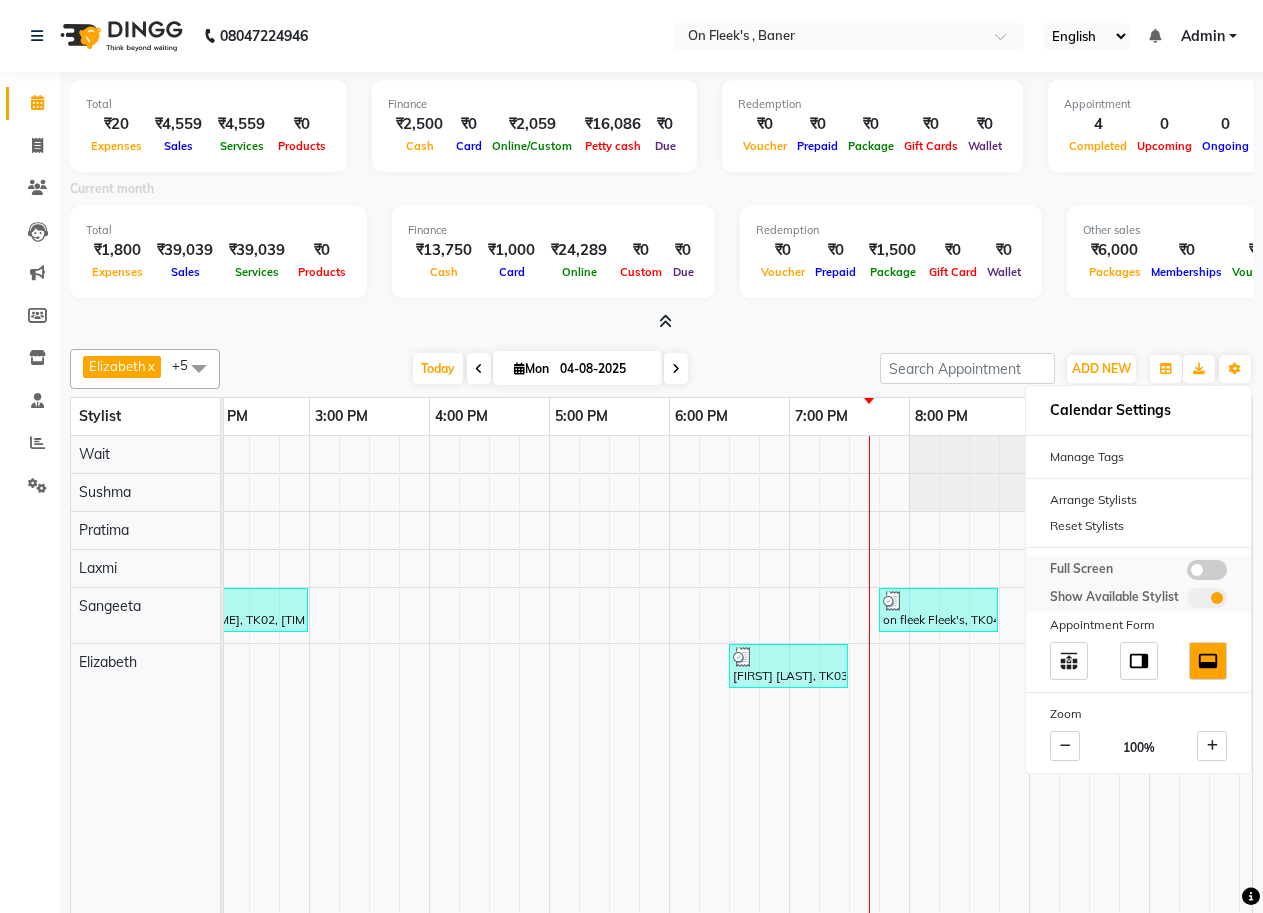 click at bounding box center [1187, 573] 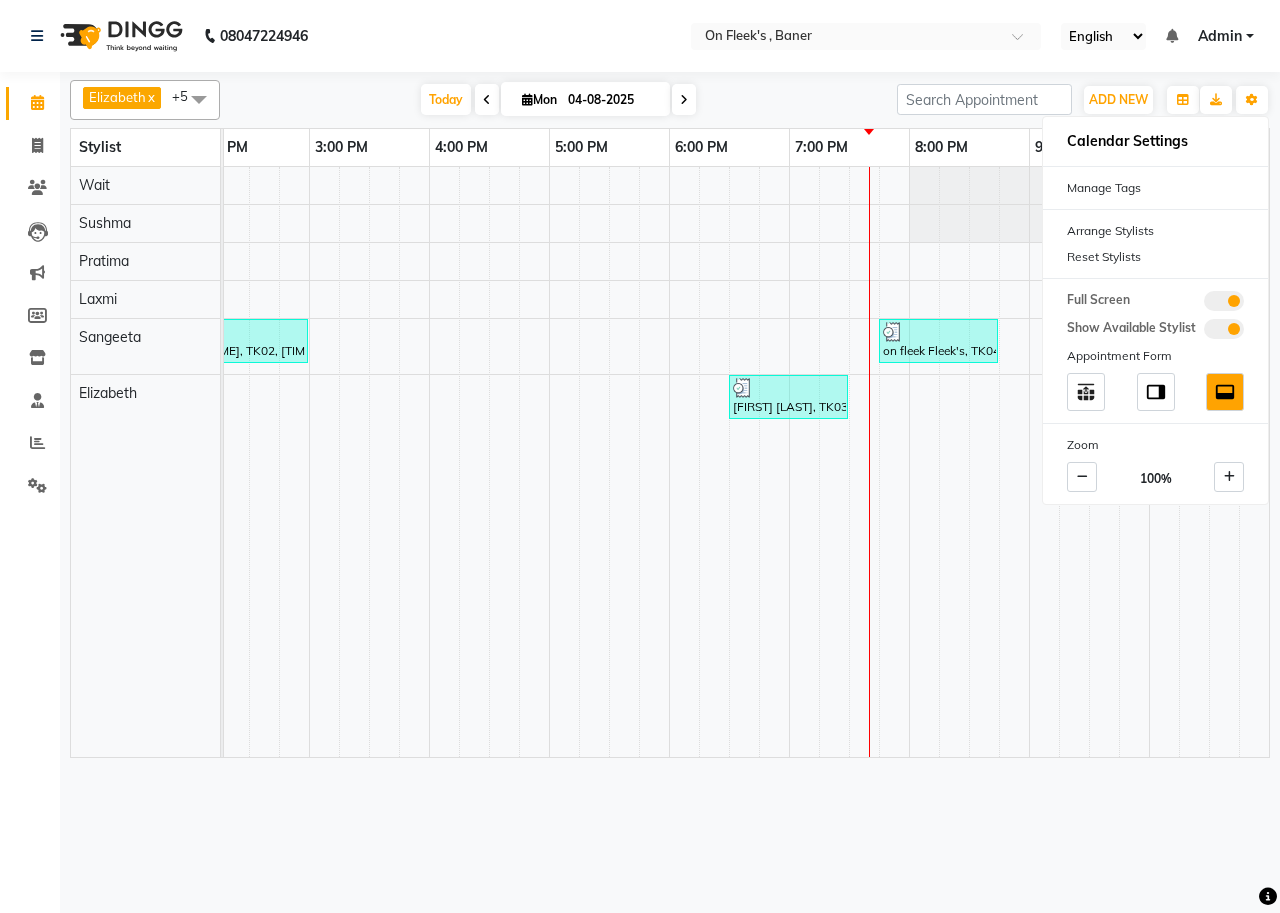 click on "Today  Mon 04-08-2025" at bounding box center [558, 100] 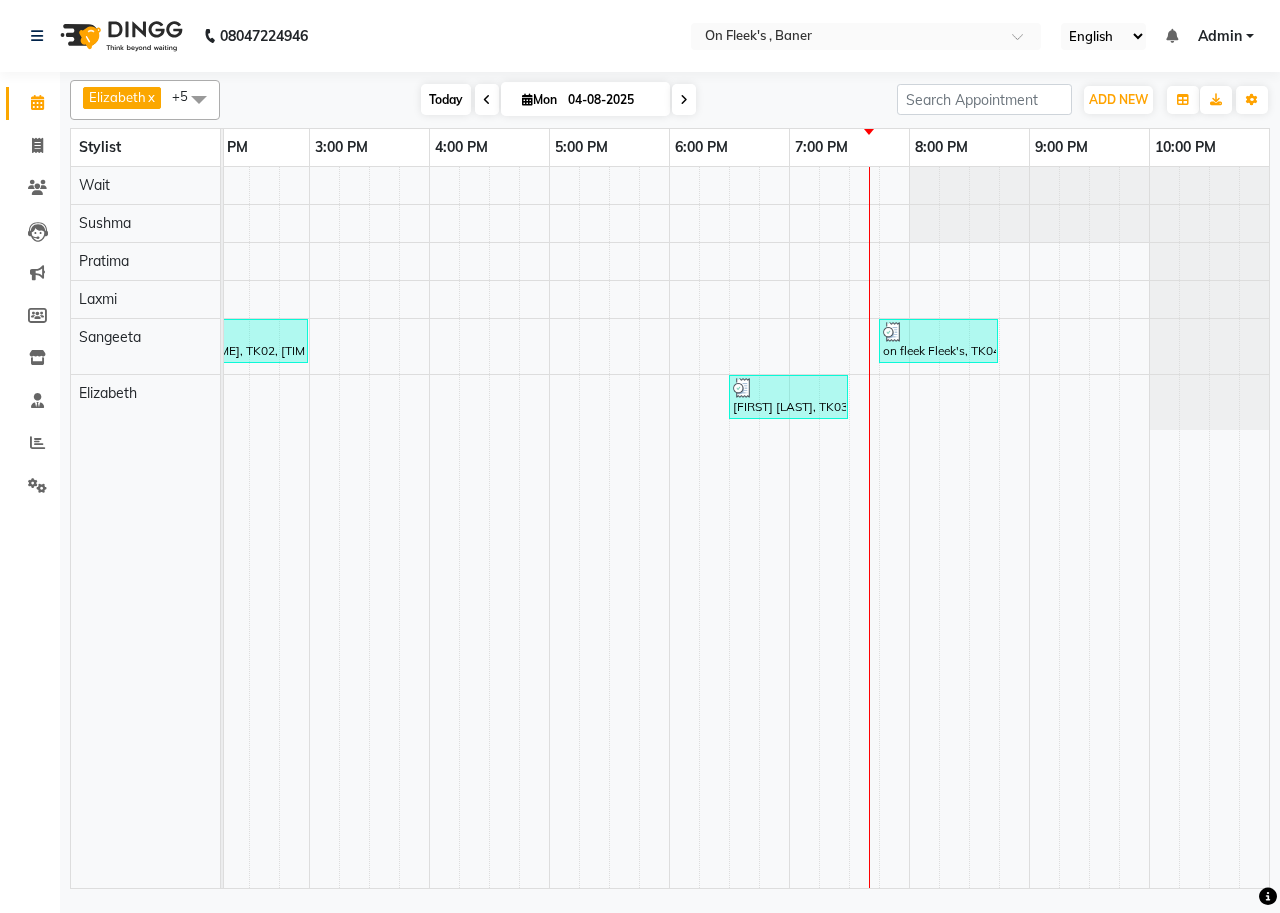 click on "Today" at bounding box center (446, 99) 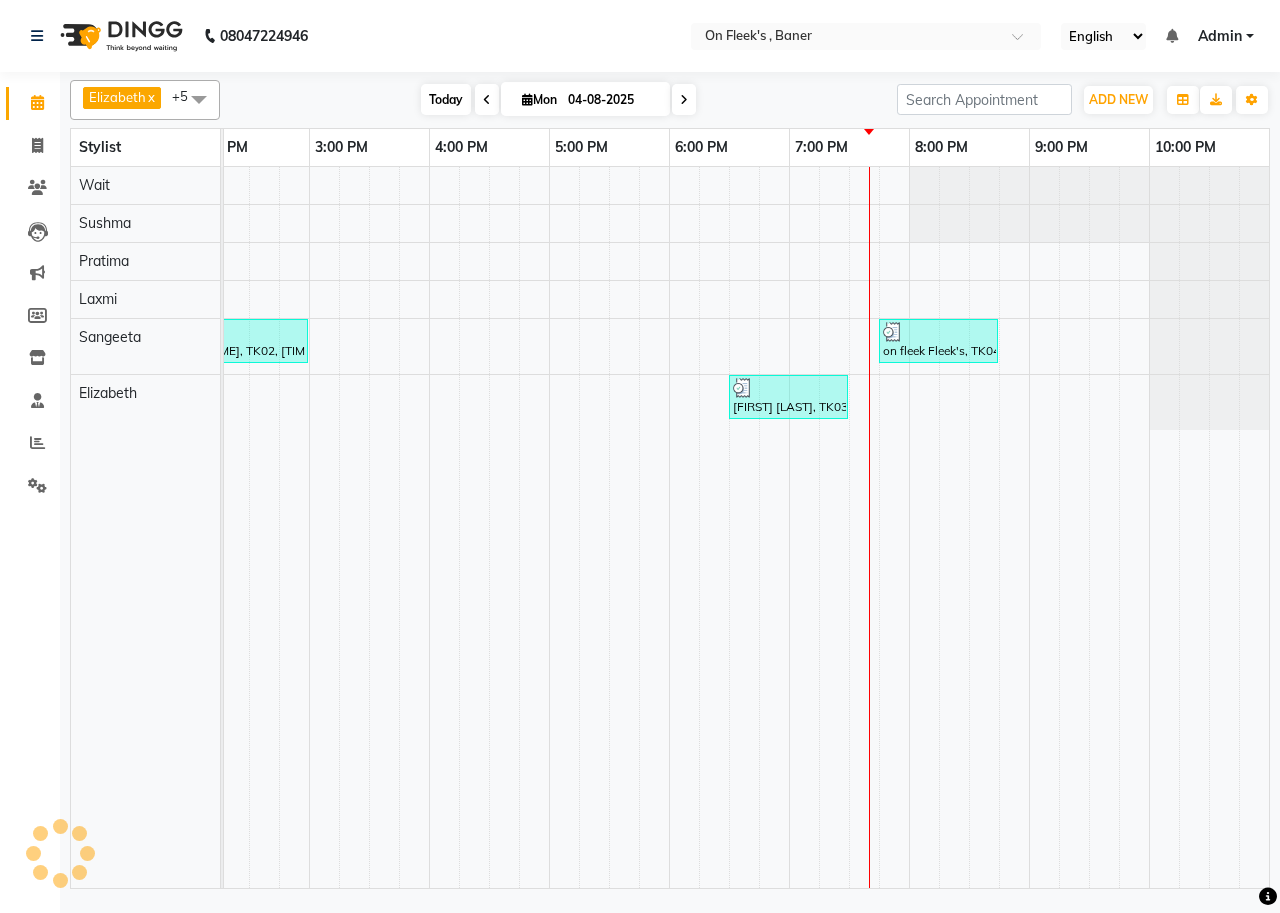 scroll, scrollTop: 0, scrollLeft: 755, axis: horizontal 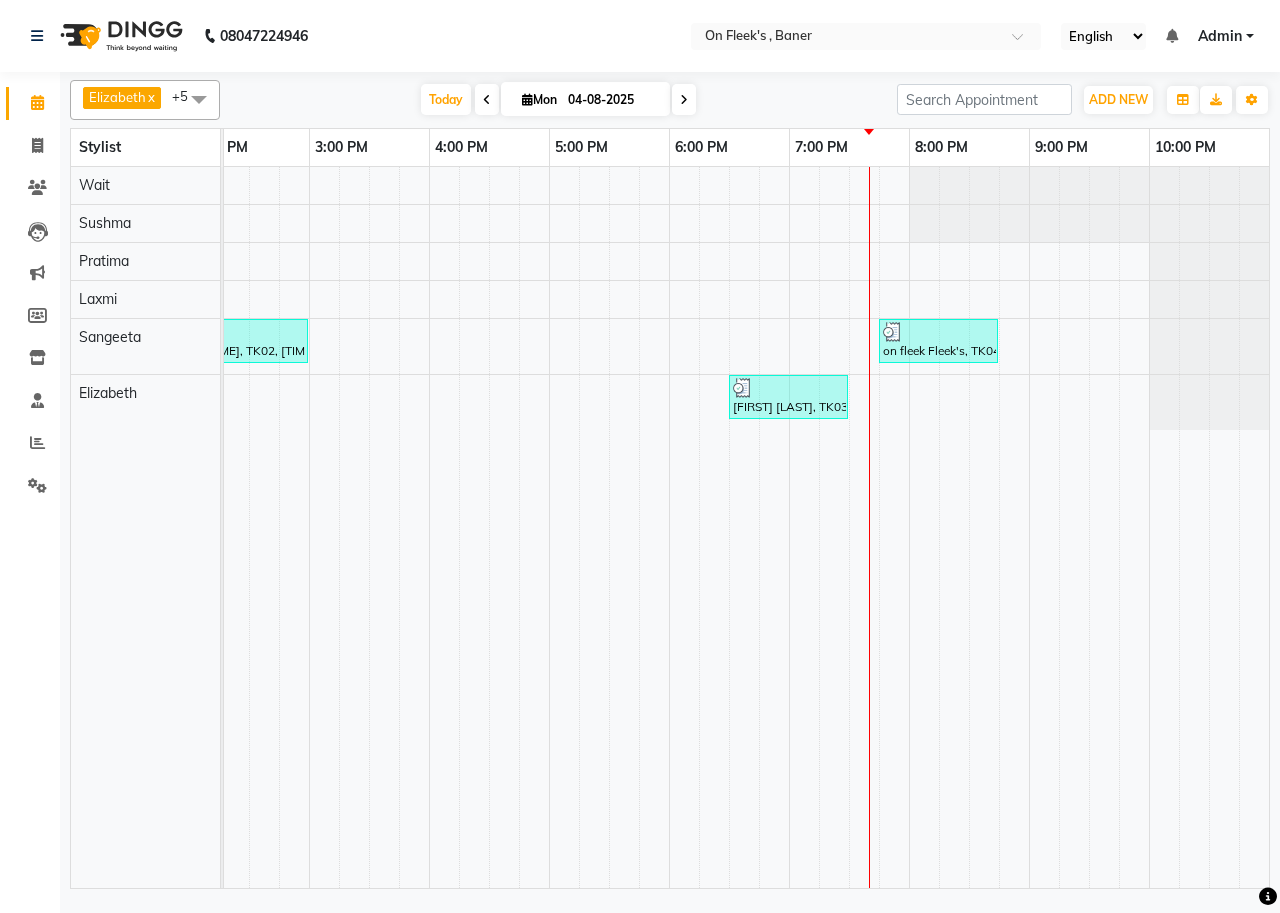 click on "Today  Mon 04-08-2025" at bounding box center [558, 100] 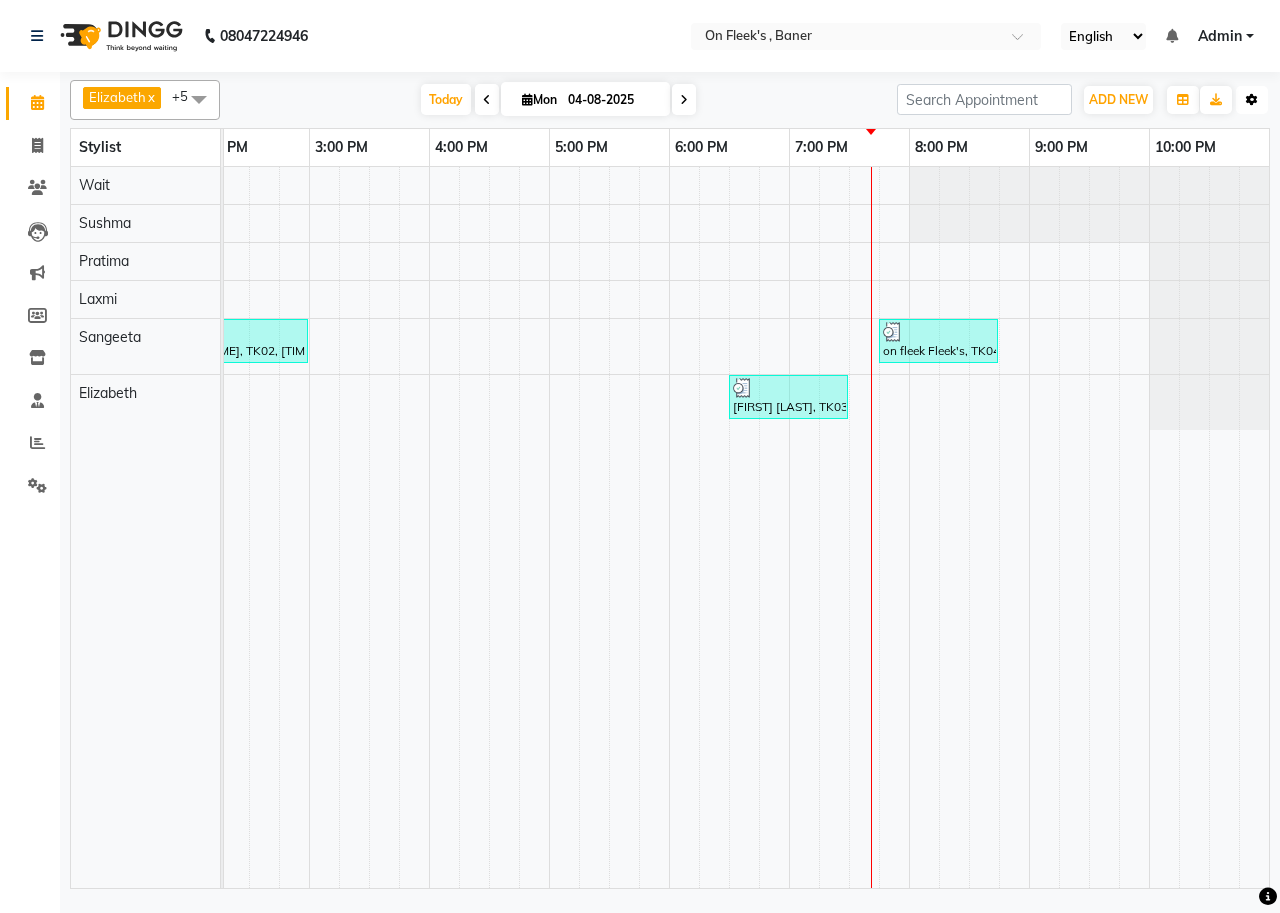 click at bounding box center (1252, 100) 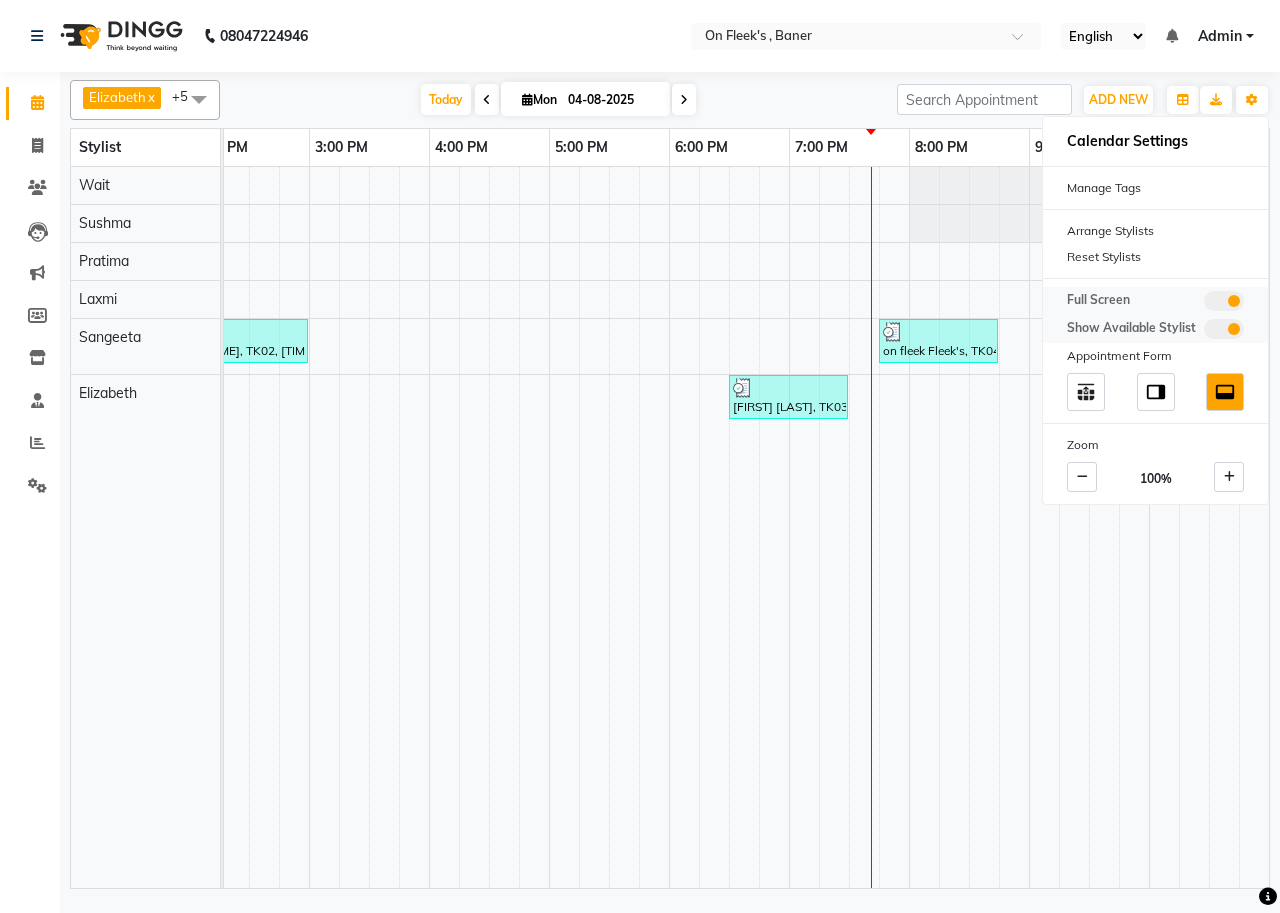 click at bounding box center [1224, 301] 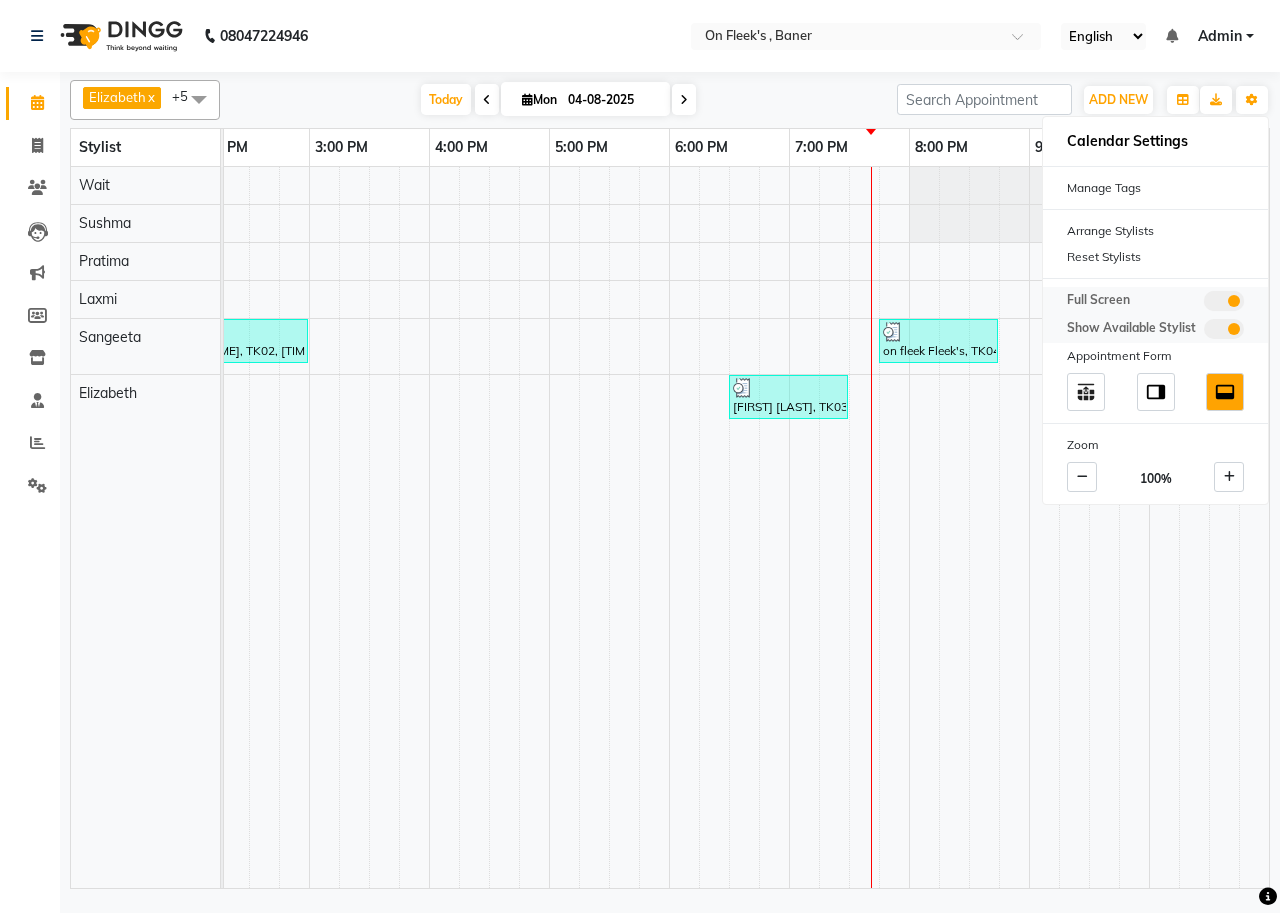 click at bounding box center (1204, 304) 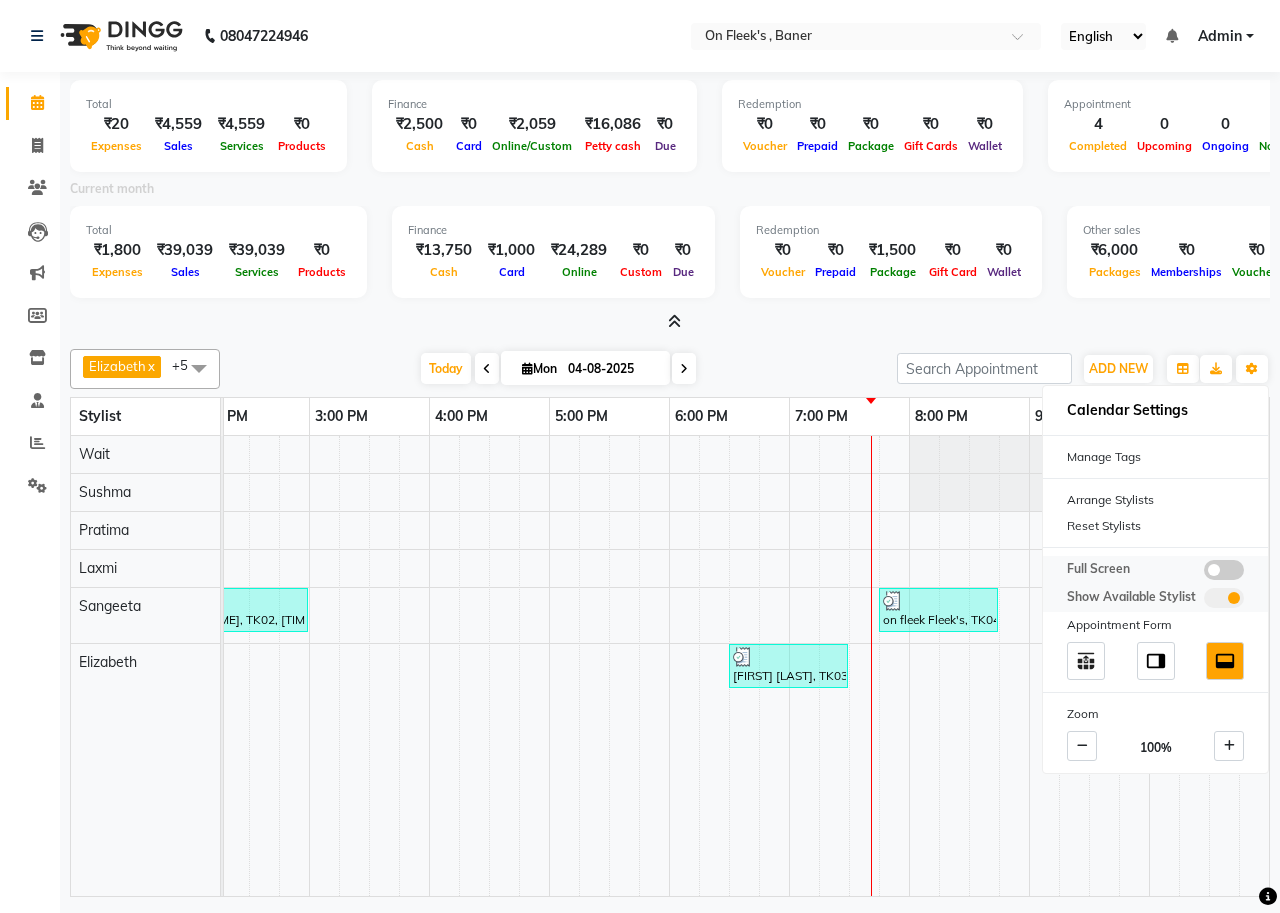 click at bounding box center (1224, 570) 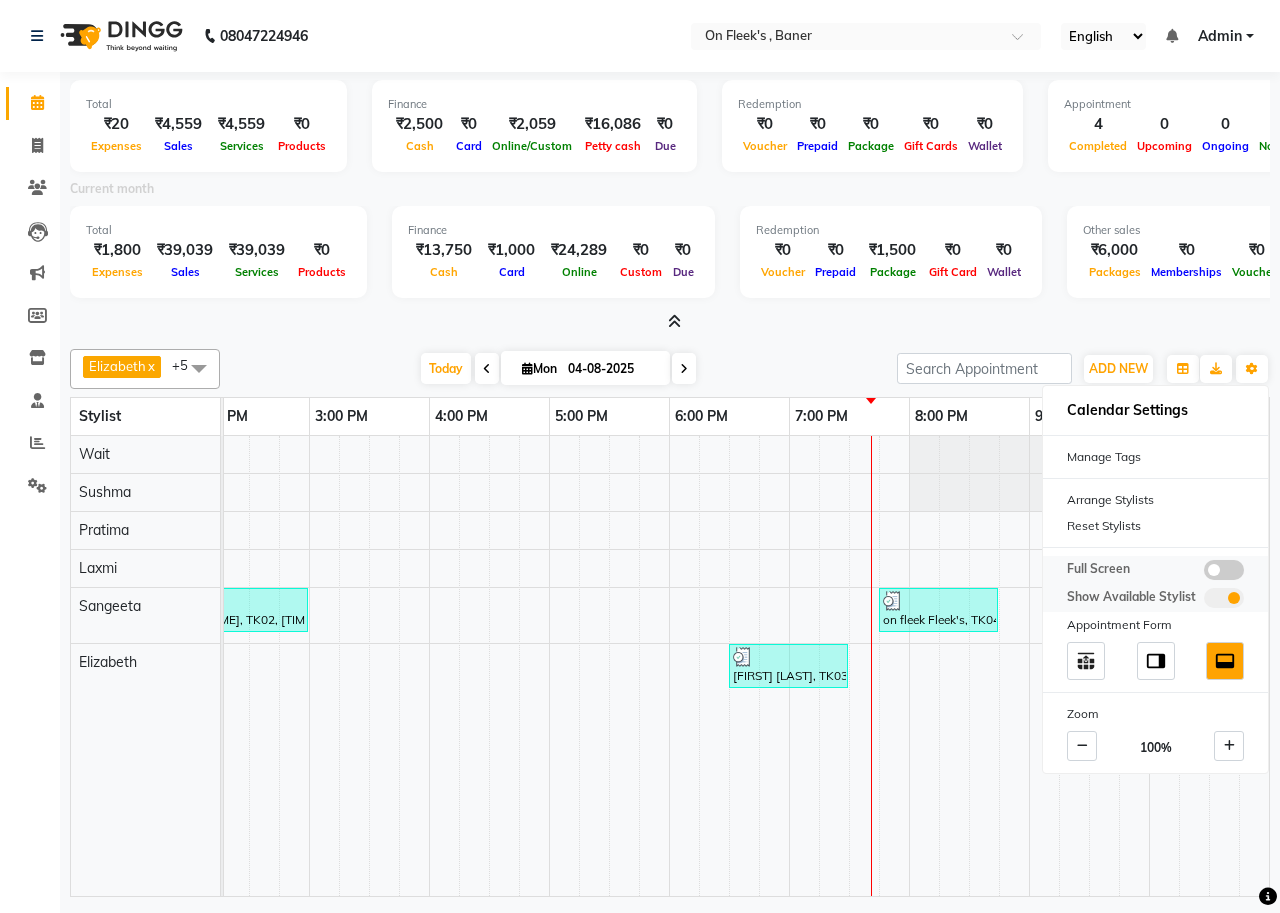 click at bounding box center [1204, 573] 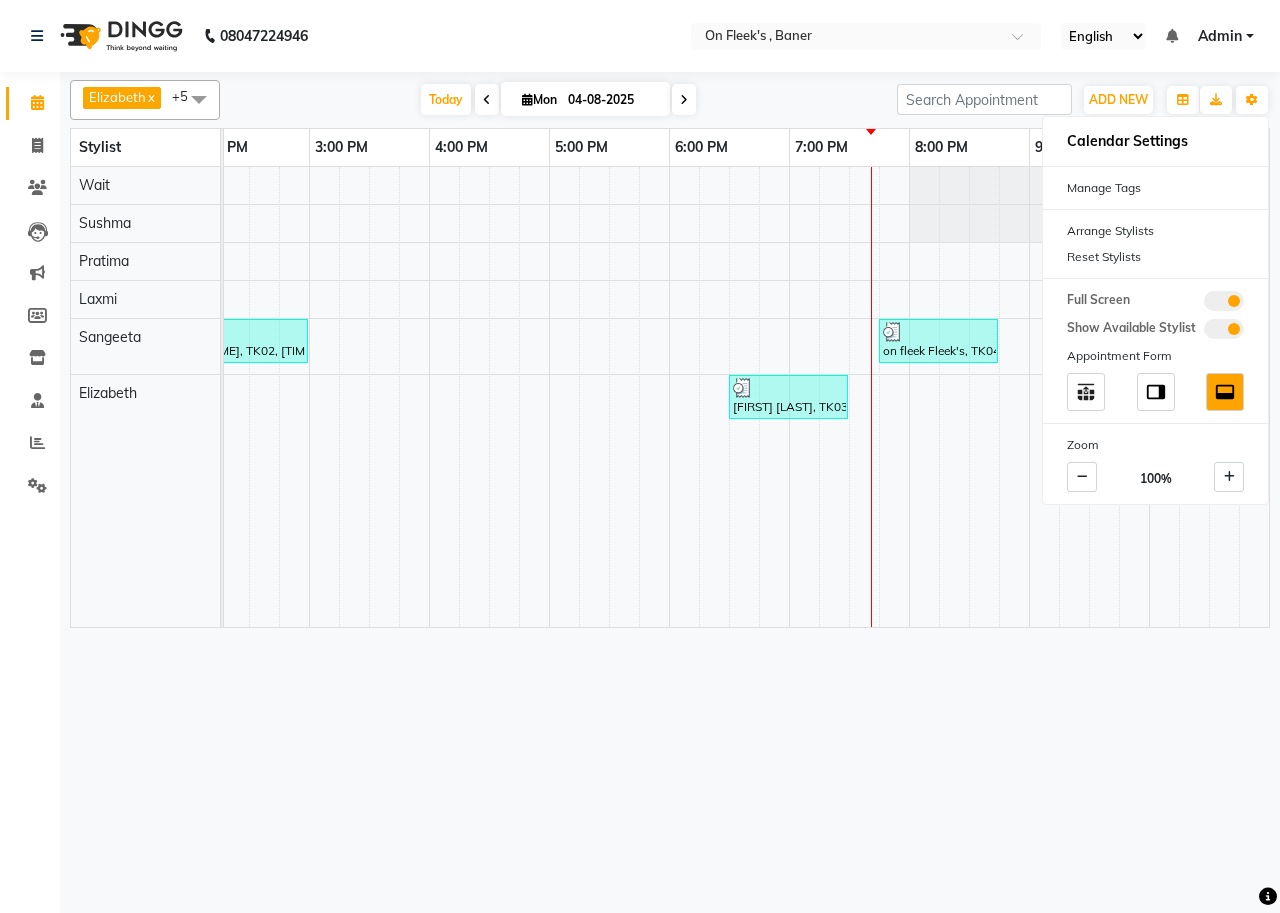 click on "Today  Mon 04-08-2025" at bounding box center [558, 100] 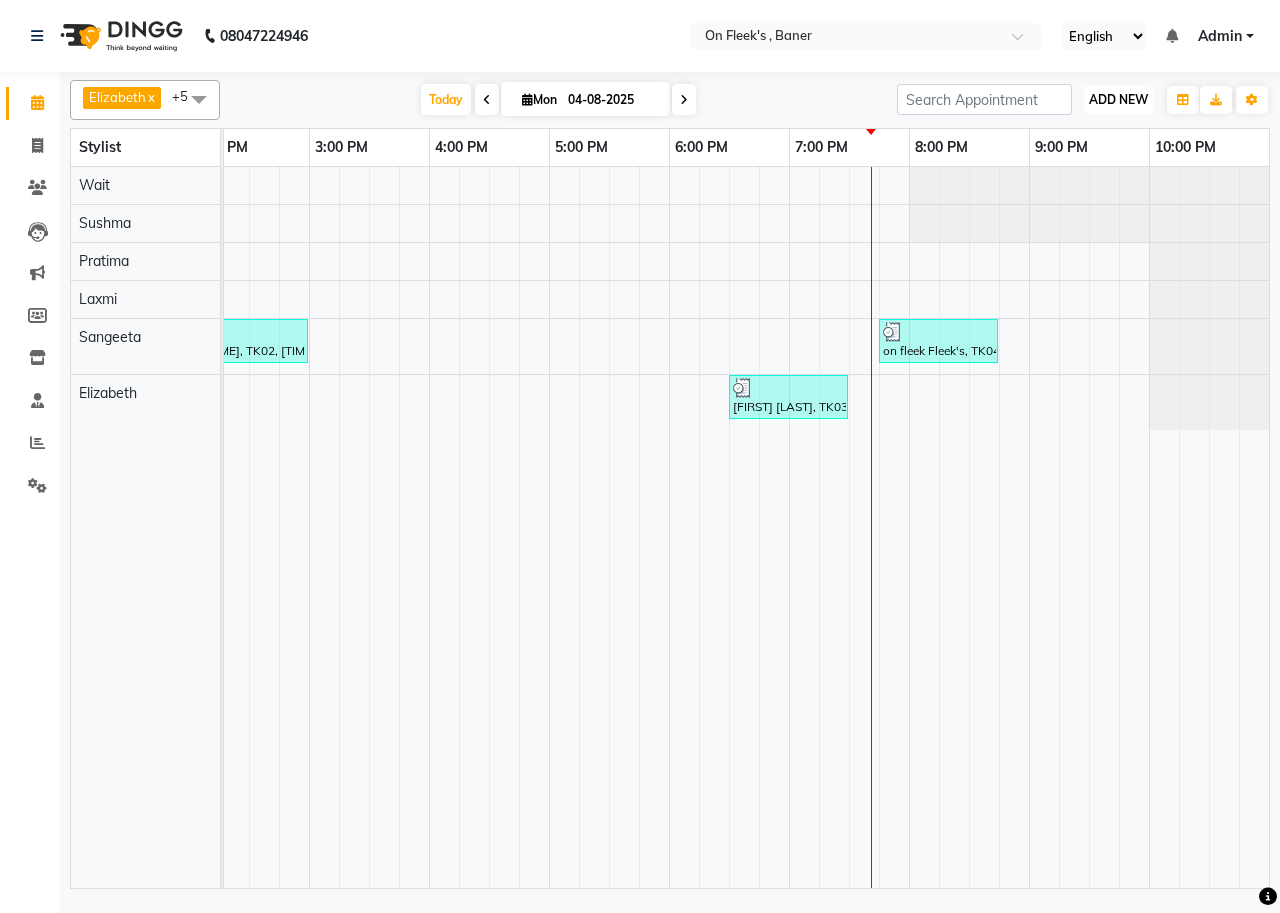 click on "ADD NEW" at bounding box center [1118, 99] 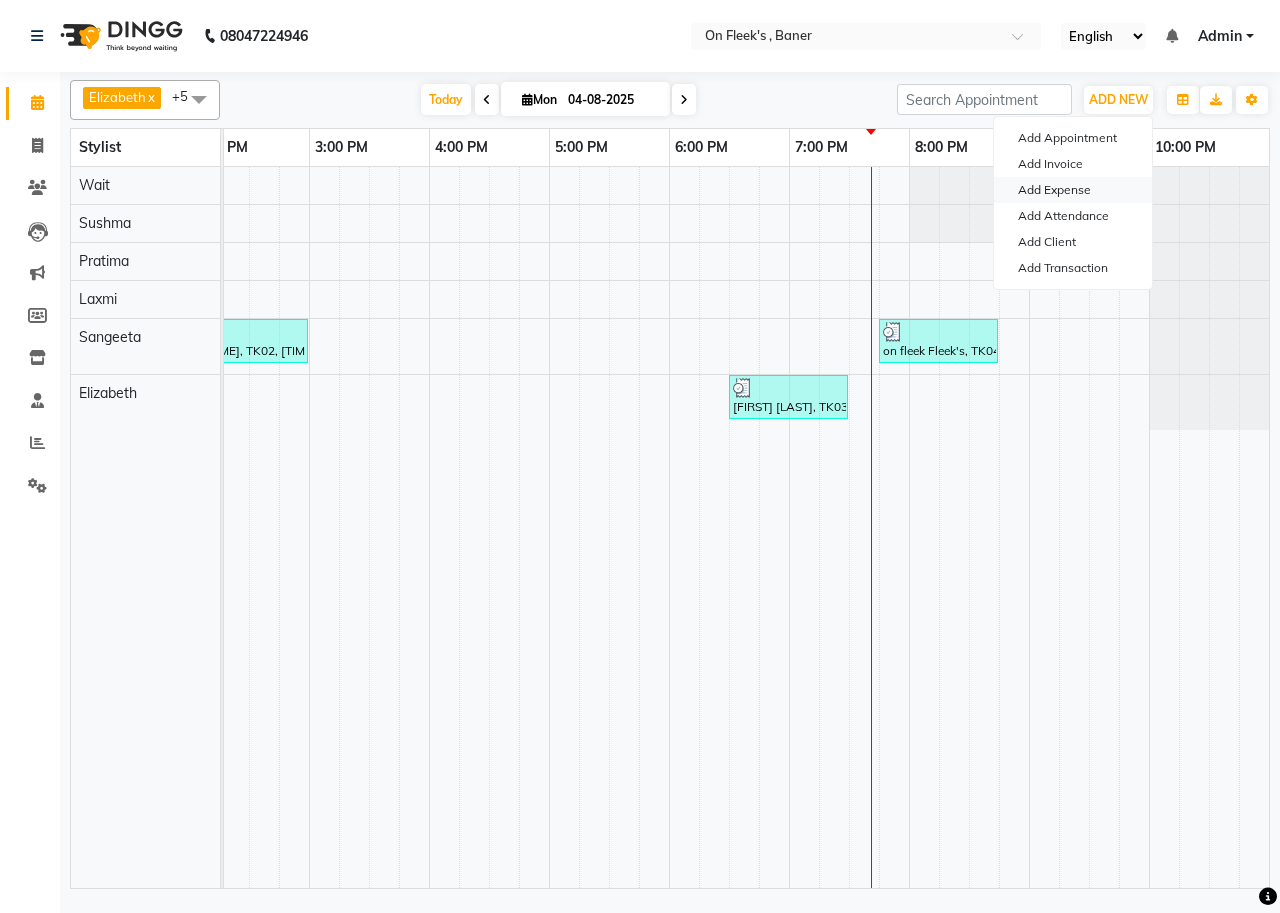 click on "Add Expense" at bounding box center [1073, 190] 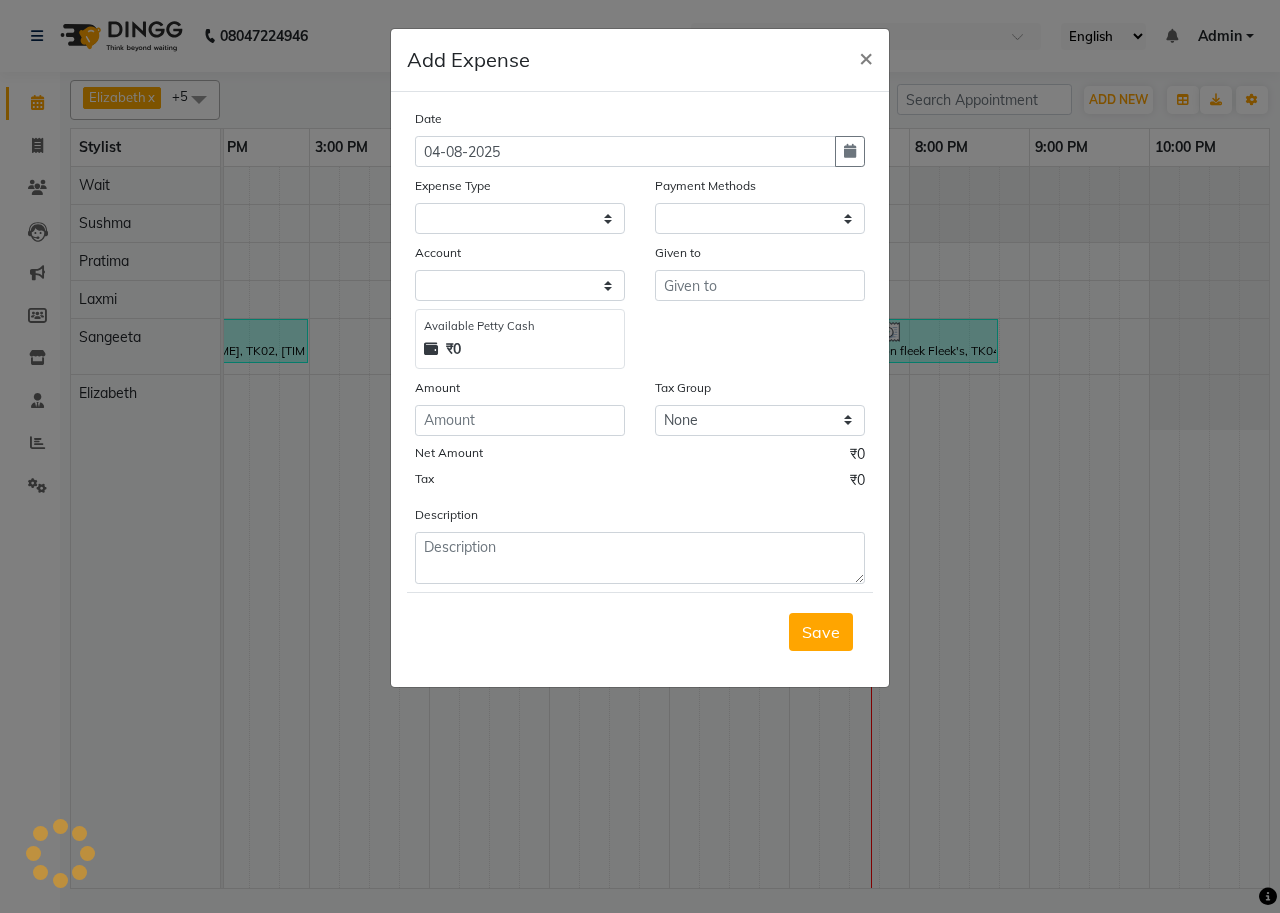 select on "1" 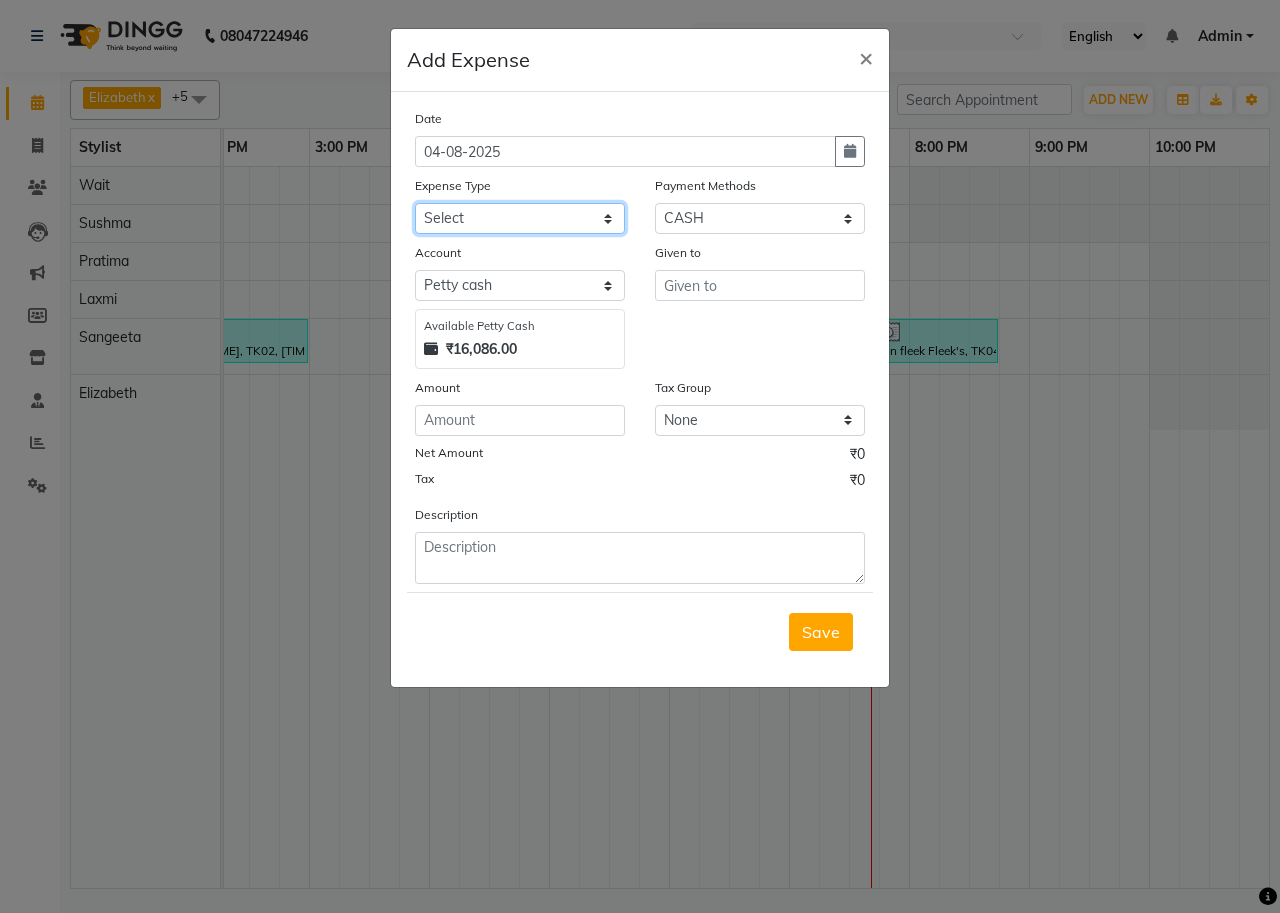 click on "Select Advance Salary Bank charges Car maintenance  Cash transfer to bank Cash transfer to hub Client Snacks Clinical charges Equipment Fuel Govt fee Incentive Insurance International purchase Loan Repayment Maintenance Marketing Miscellaneous MRA Other Pantry Product Rent Salary Staff Snacks Tax Tea & Refreshment Utilities" 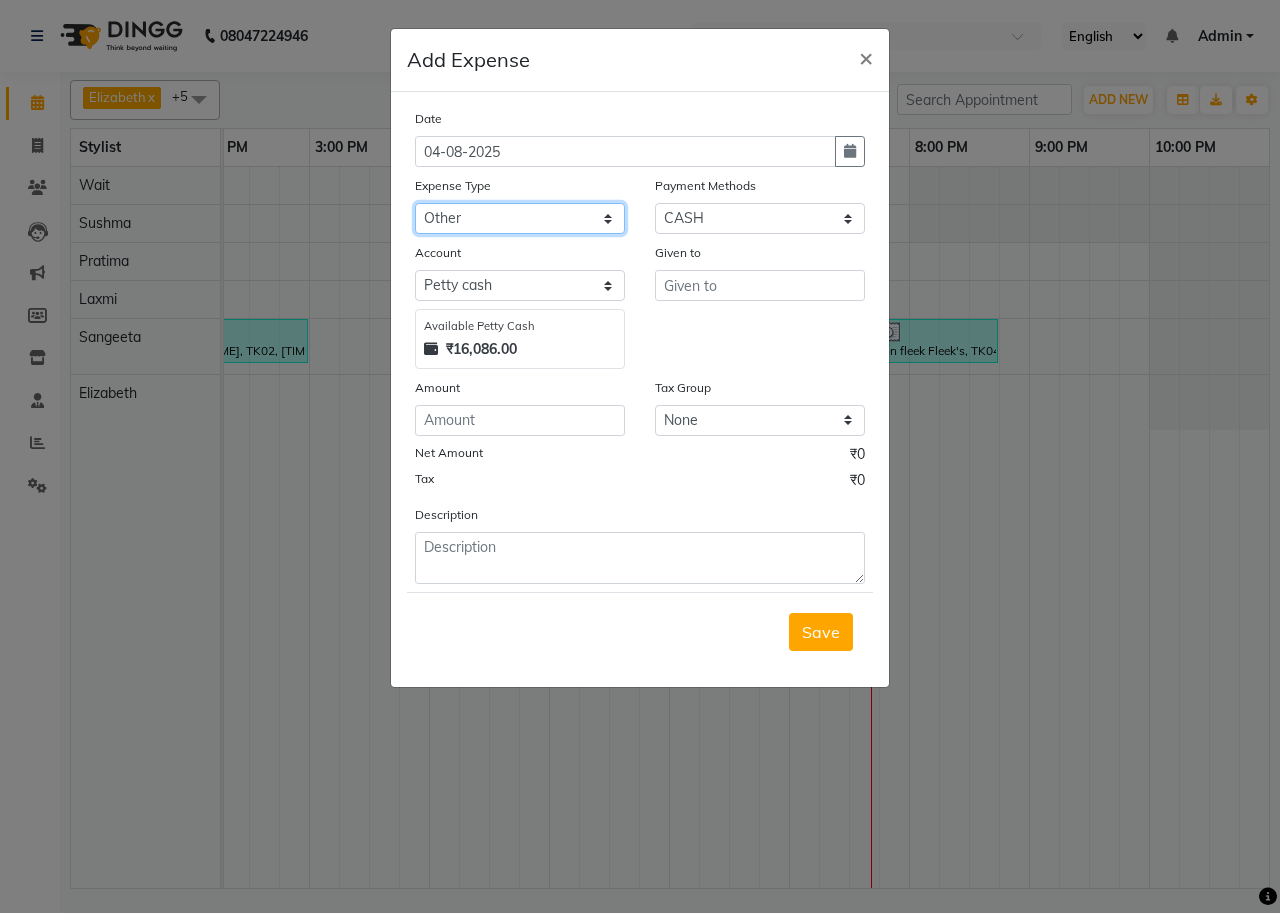 click on "Select Advance Salary Bank charges Car maintenance  Cash transfer to bank Cash transfer to hub Client Snacks Clinical charges Equipment Fuel Govt fee Incentive Insurance International purchase Loan Repayment Maintenance Marketing Miscellaneous MRA Other Pantry Product Rent Salary Staff Snacks Tax Tea & Refreshment Utilities" 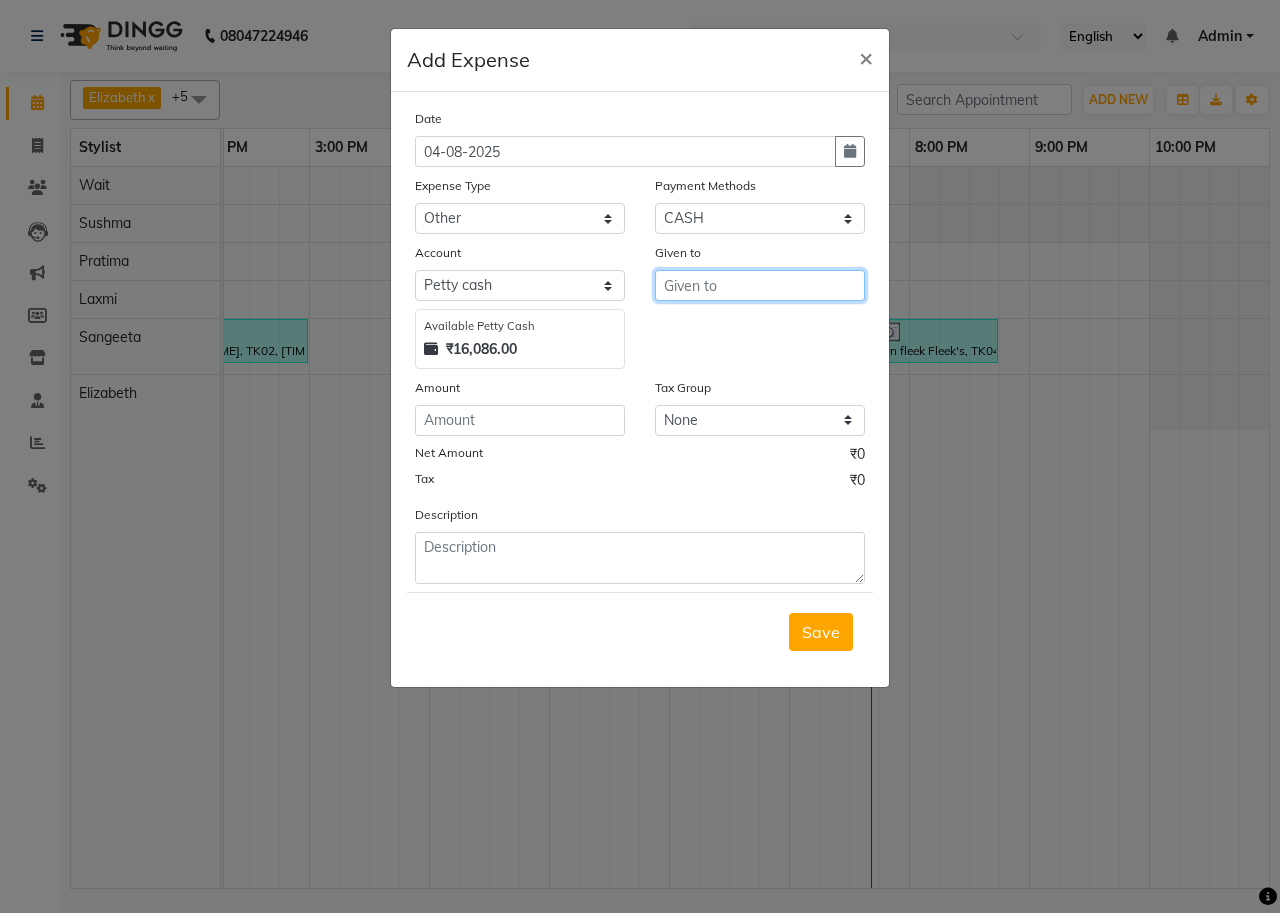 click at bounding box center [760, 285] 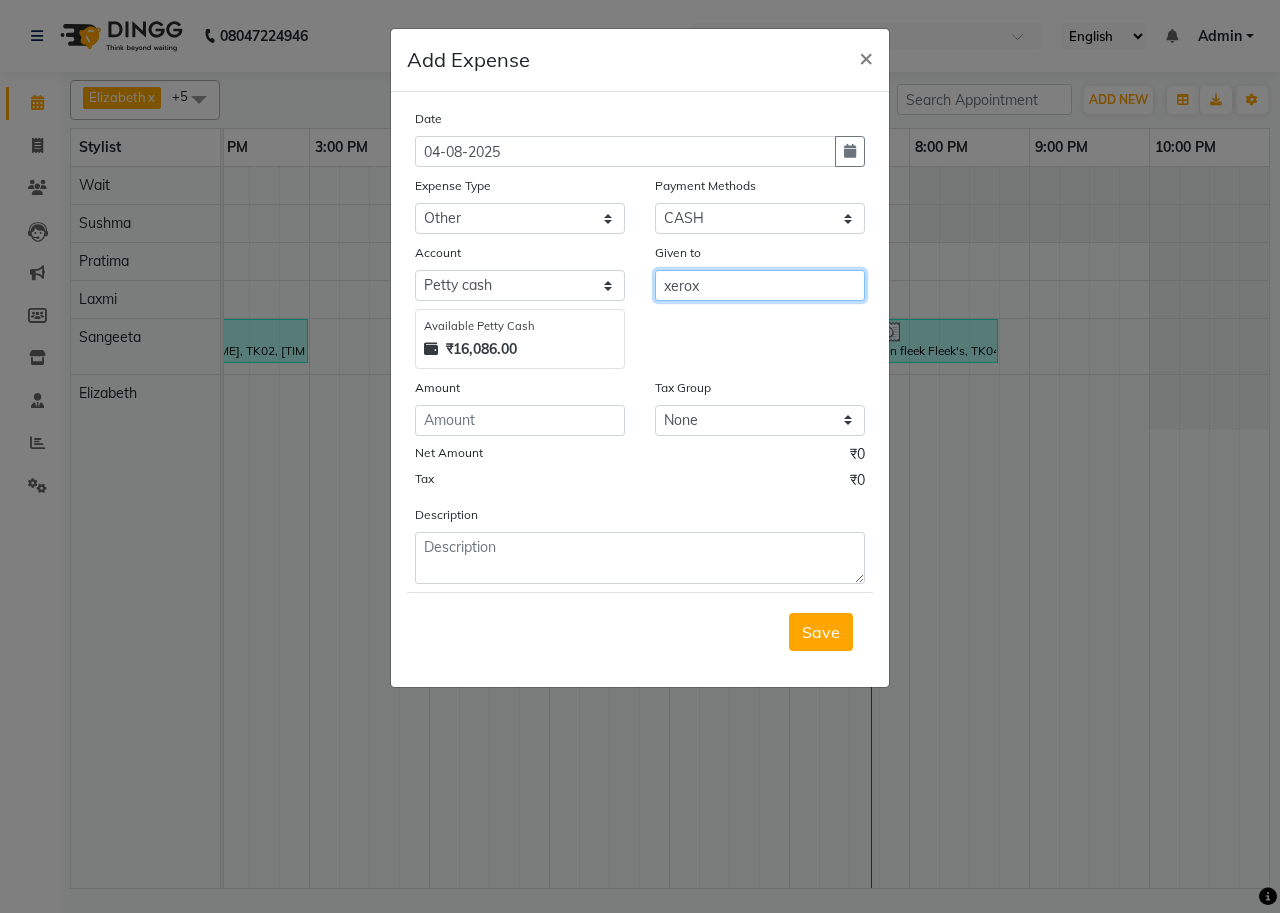 click on "xerox" at bounding box center (760, 285) 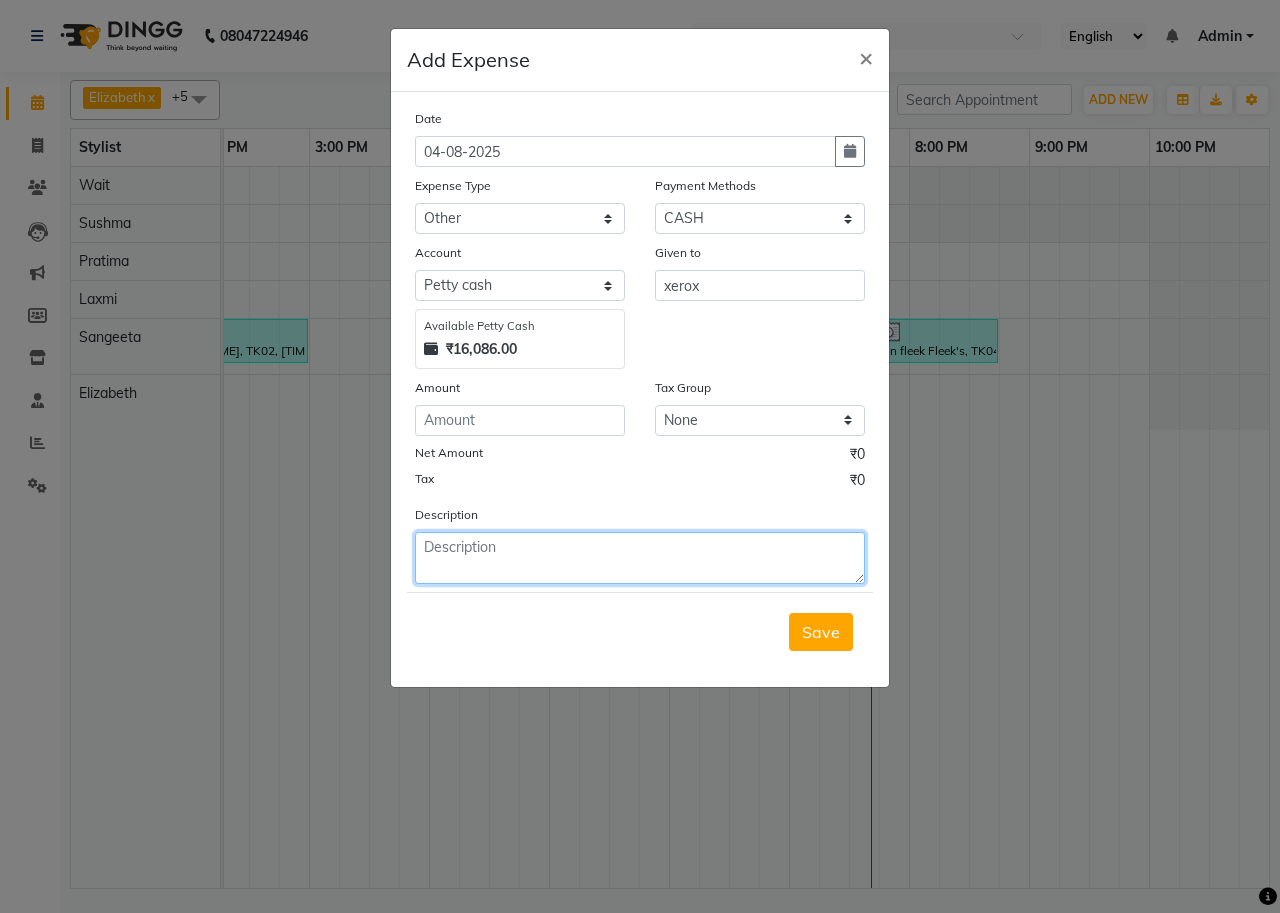 click 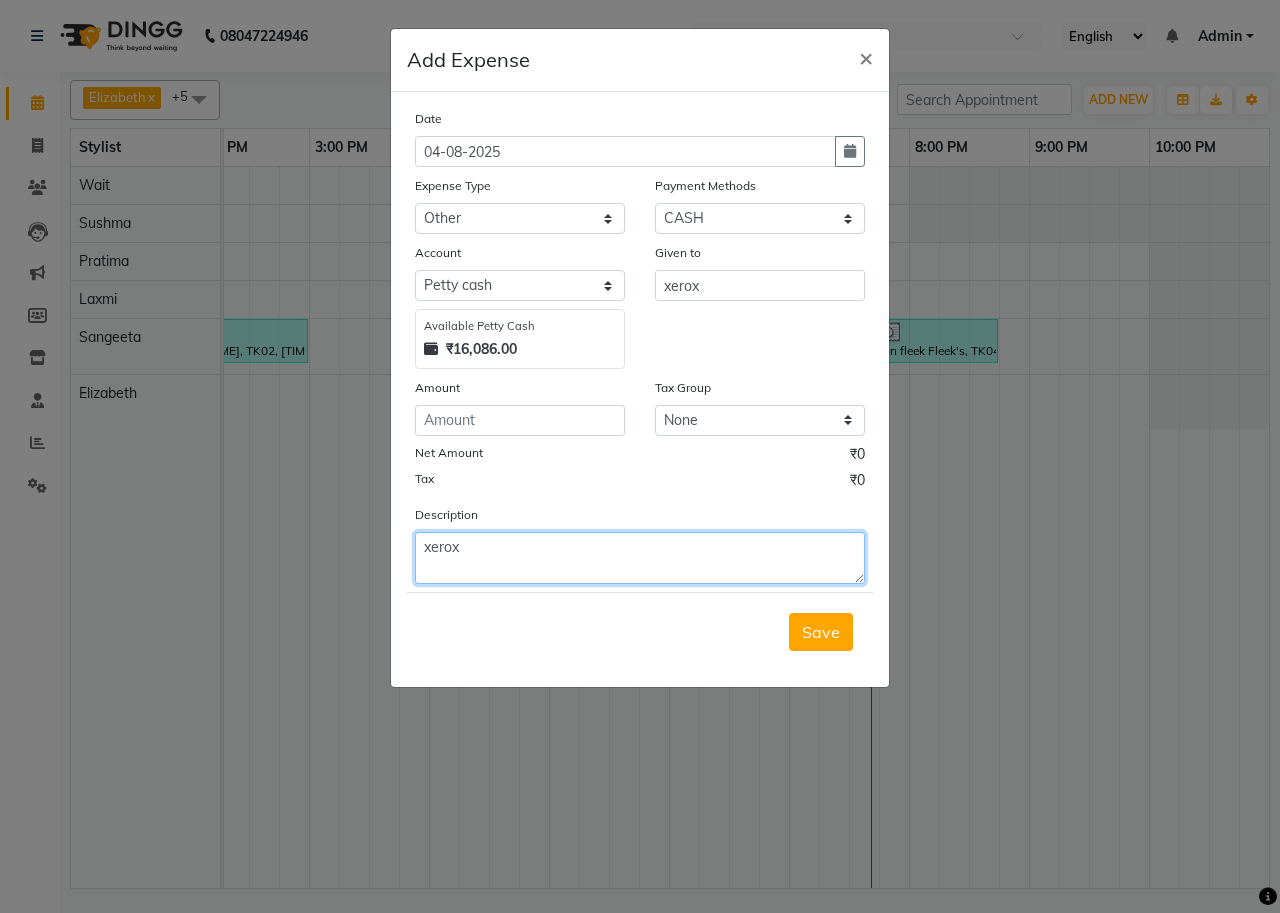 type on "xerox" 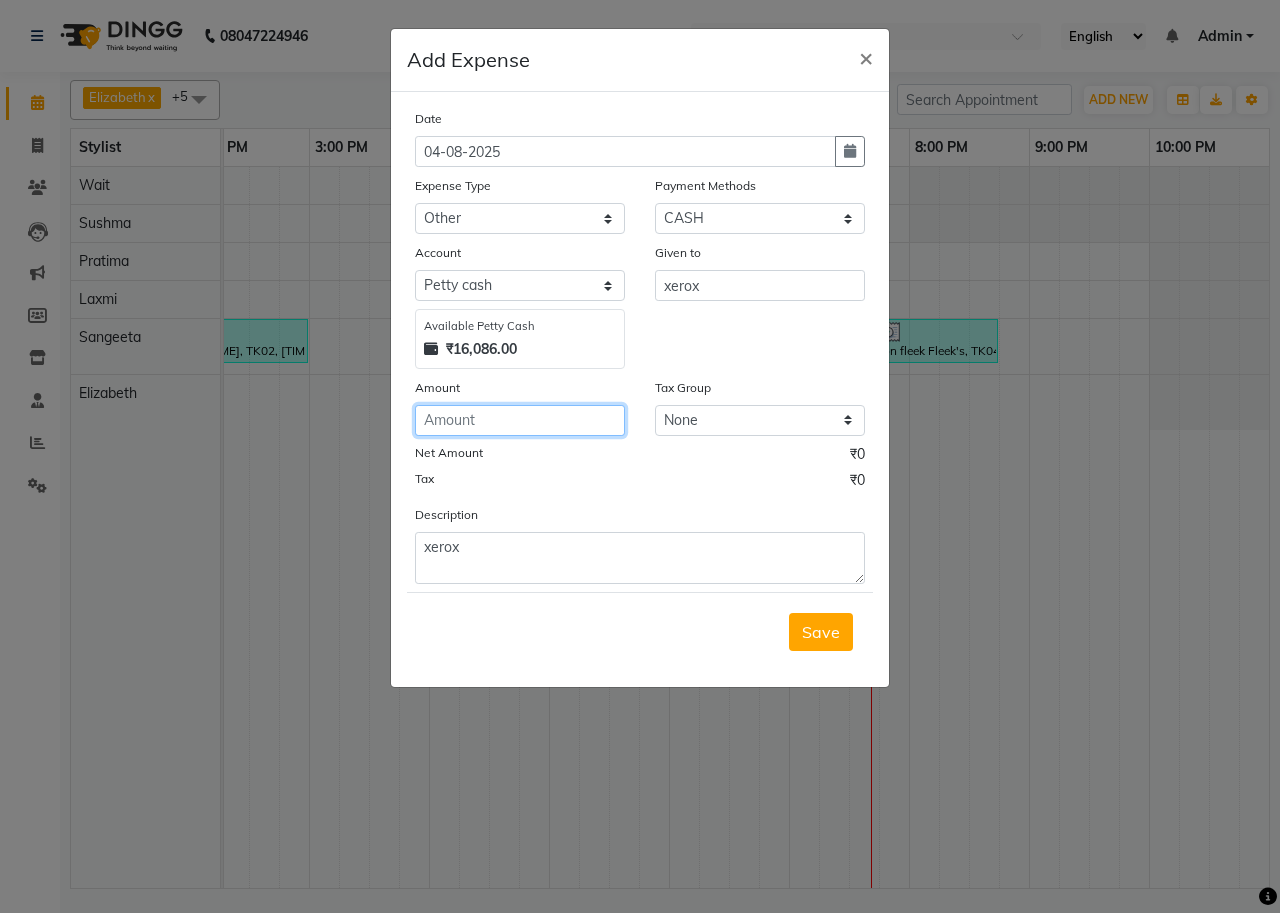 click 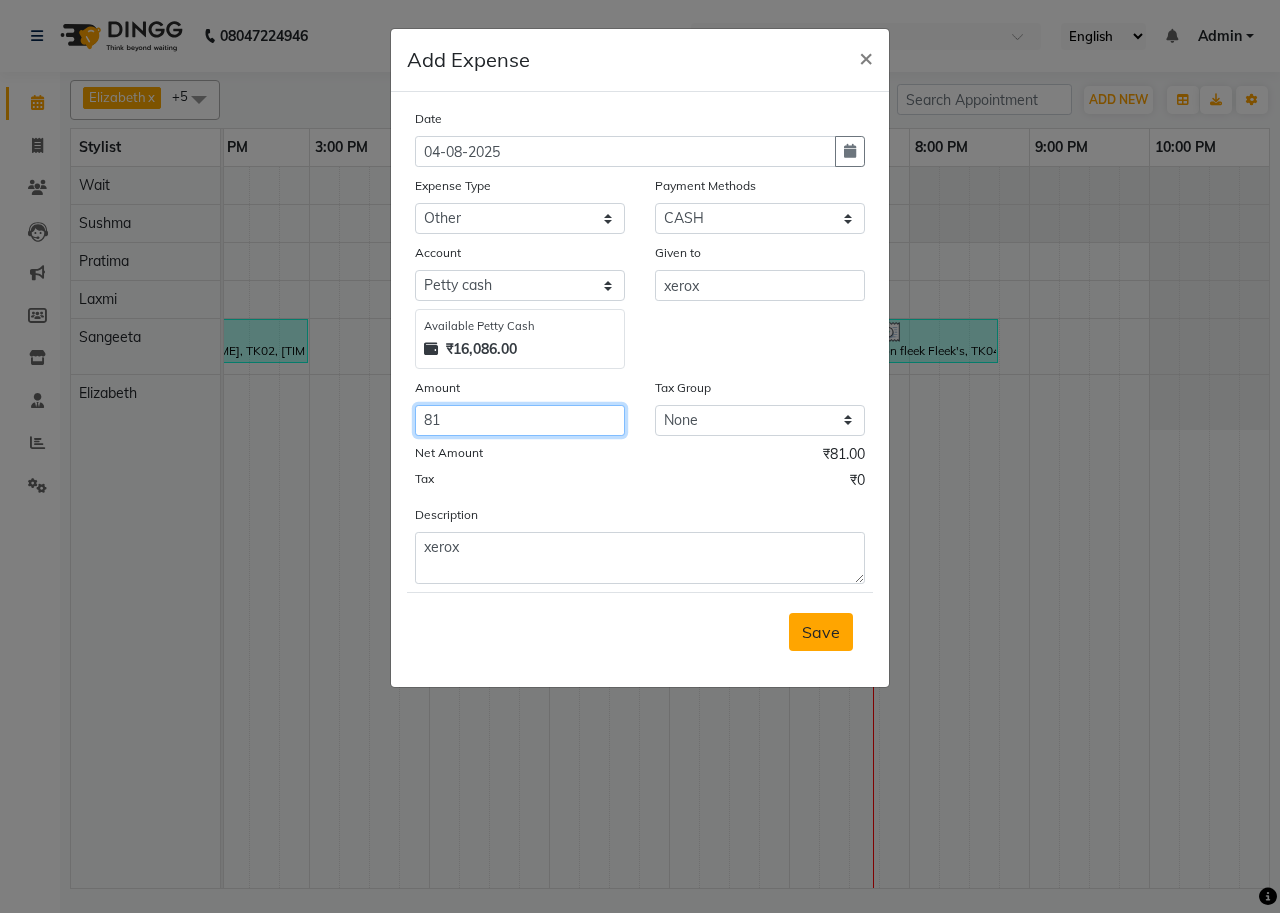 type on "81" 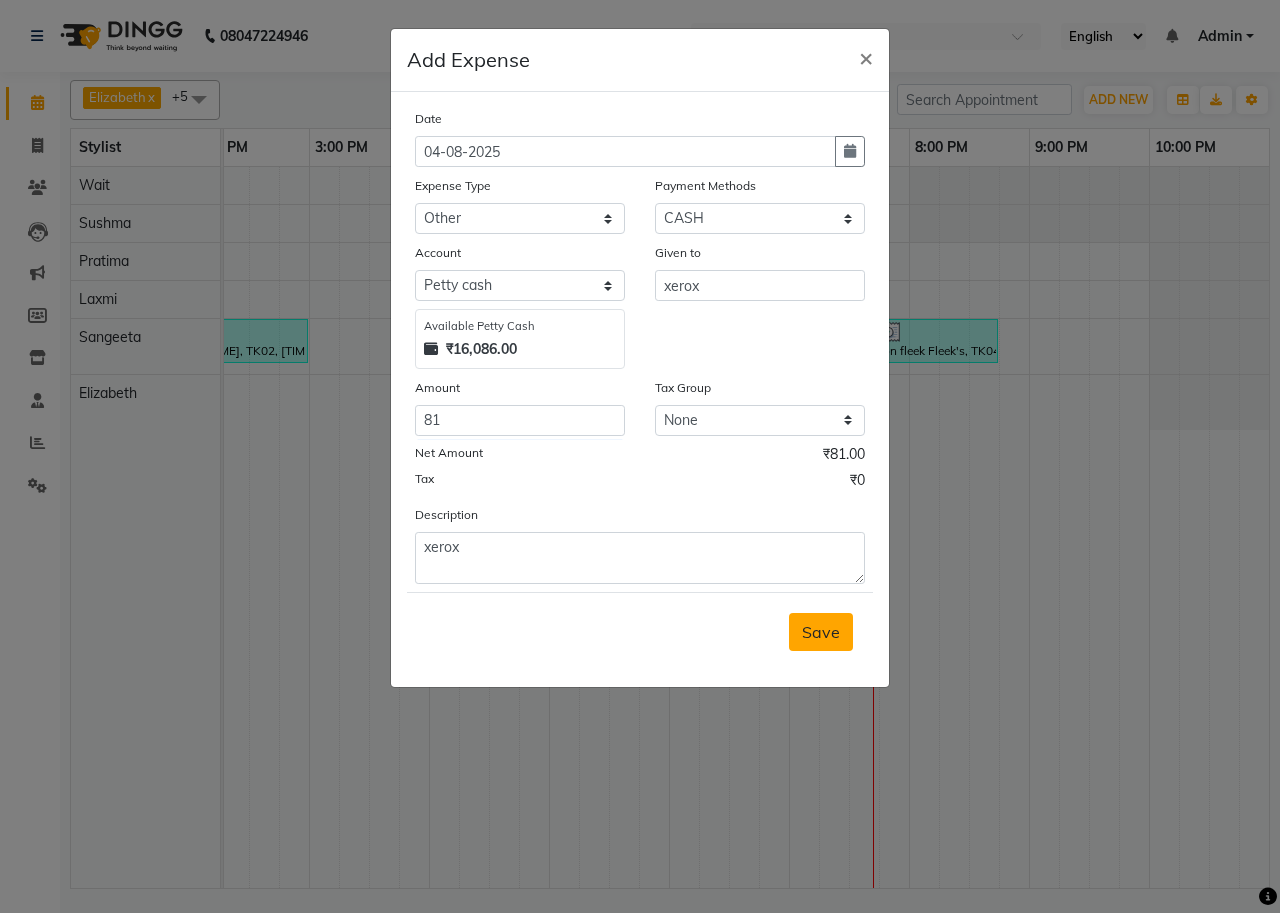 click on "Save" at bounding box center [821, 632] 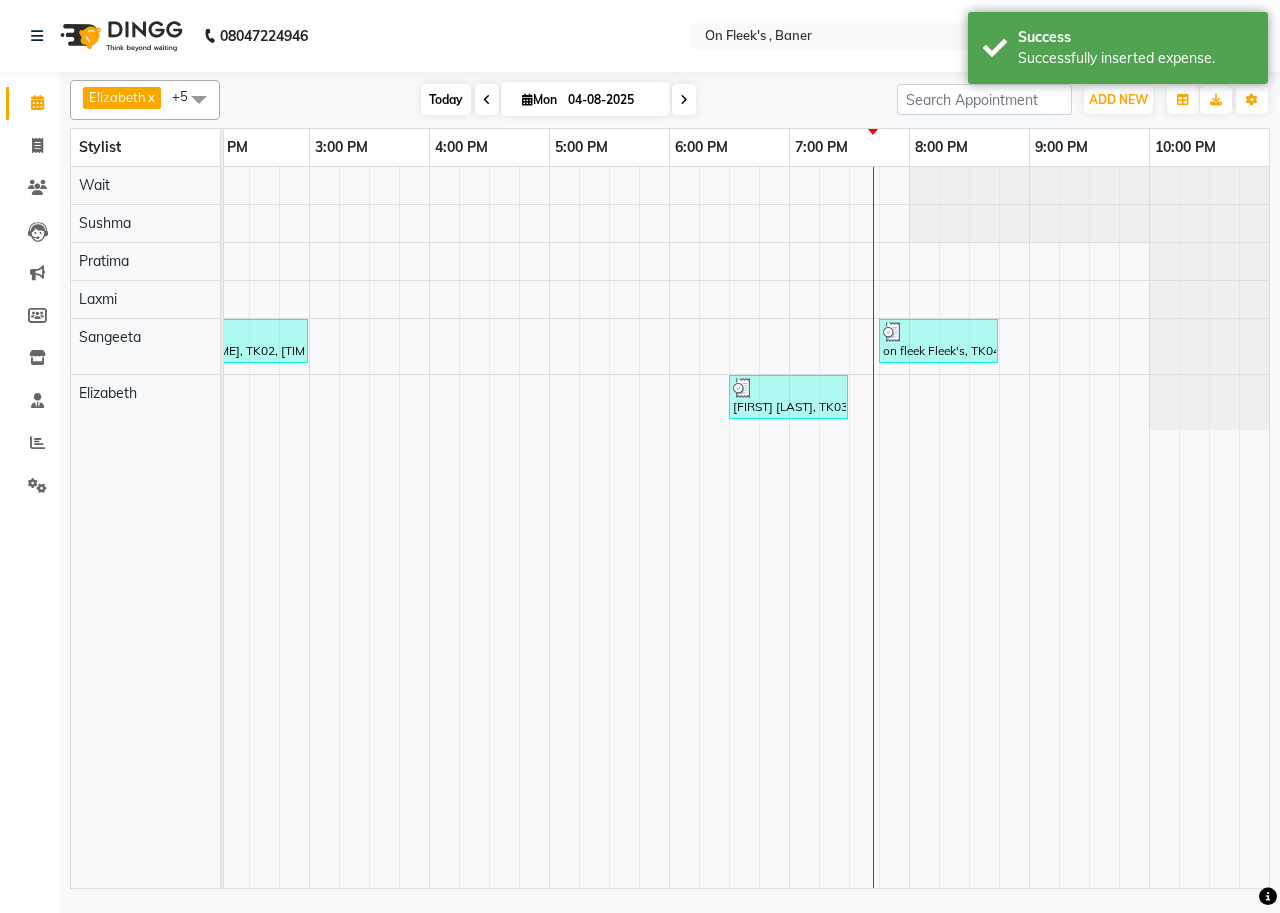 click on "Today" at bounding box center (446, 99) 